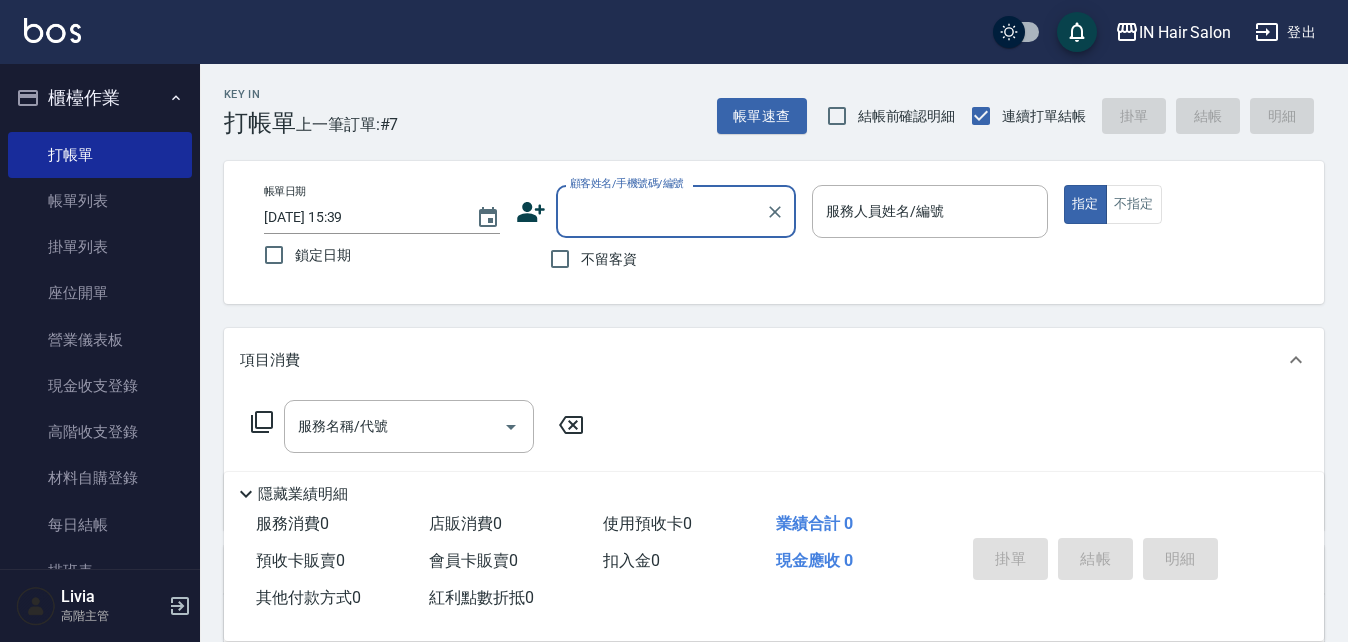 scroll, scrollTop: 0, scrollLeft: 0, axis: both 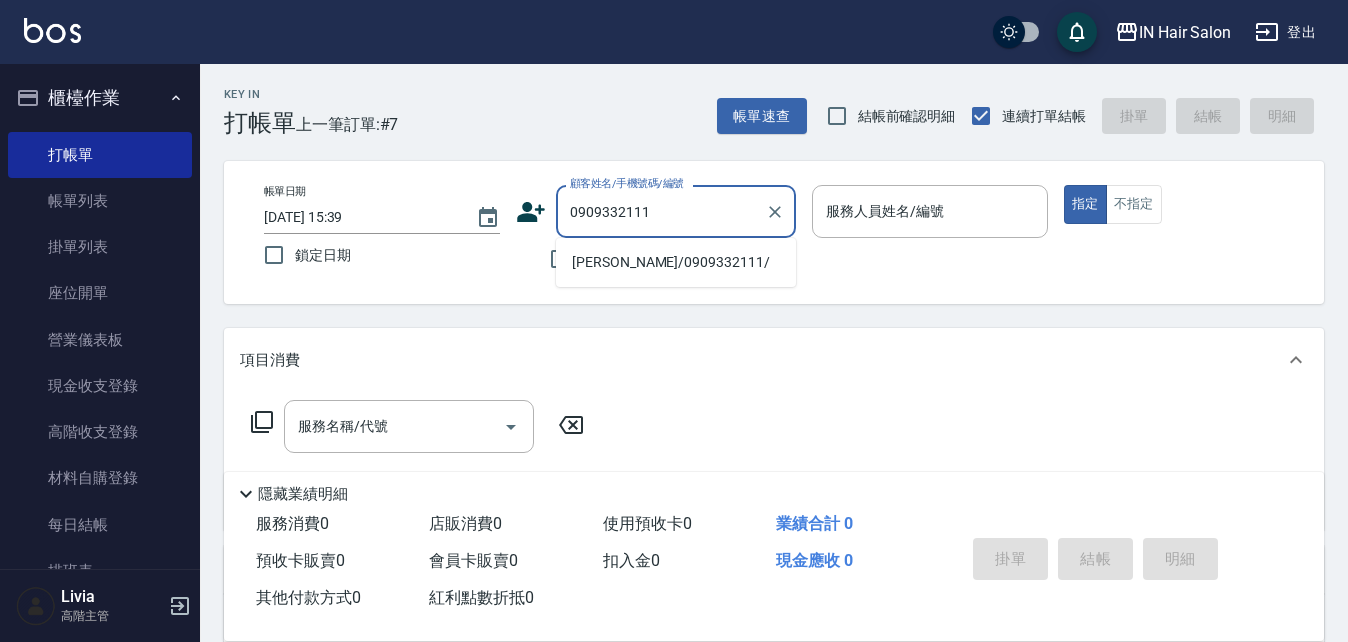 click on "[PERSON_NAME]/0909332111/" at bounding box center [676, 262] 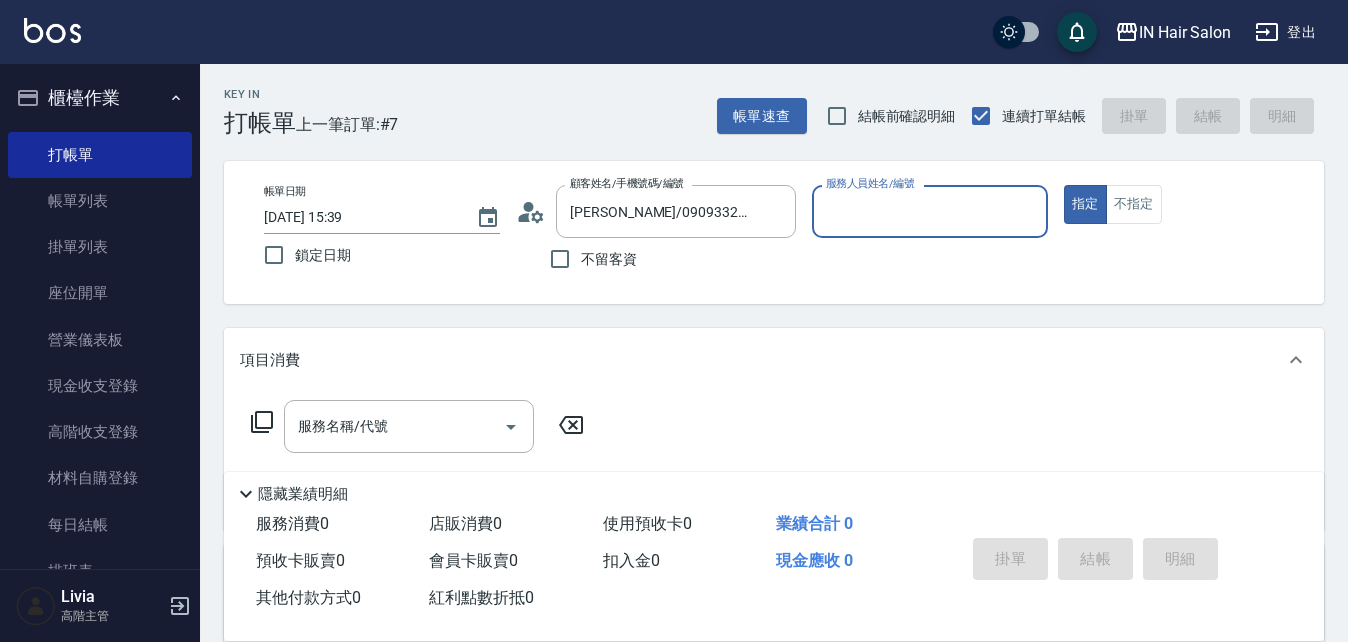 type on "7號設計師[PERSON_NAME]-7" 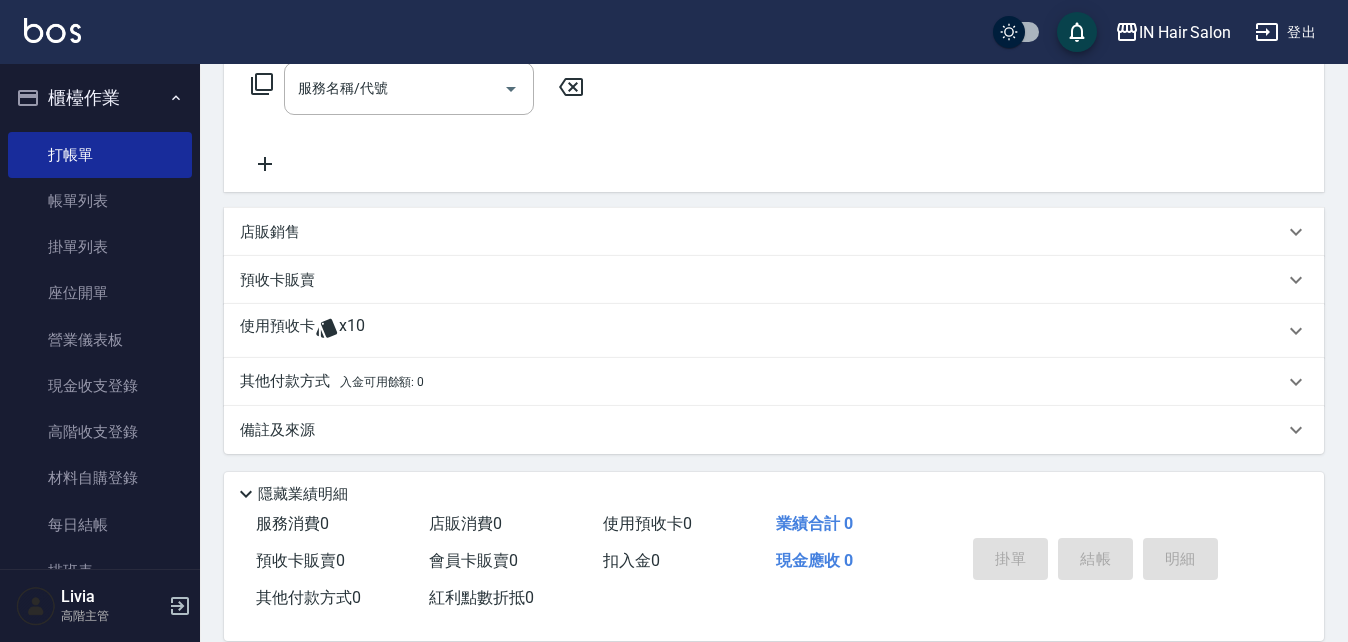 scroll, scrollTop: 342, scrollLeft: 0, axis: vertical 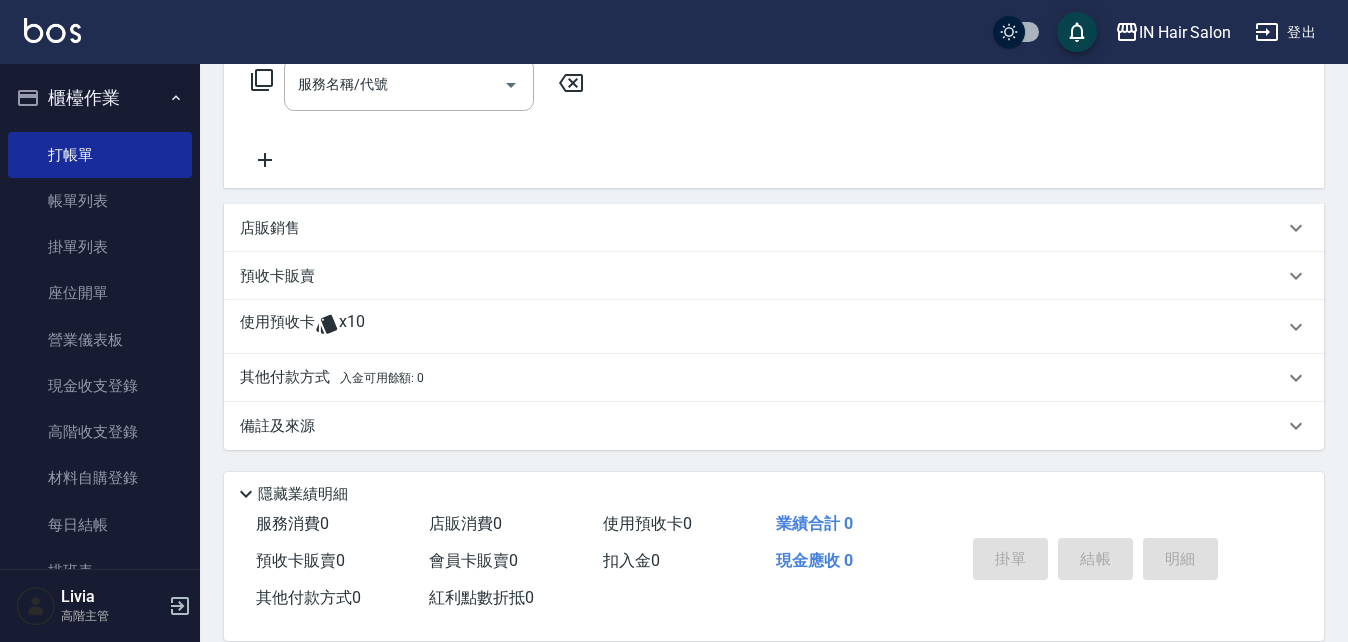 click on "使用預收卡" at bounding box center (277, 327) 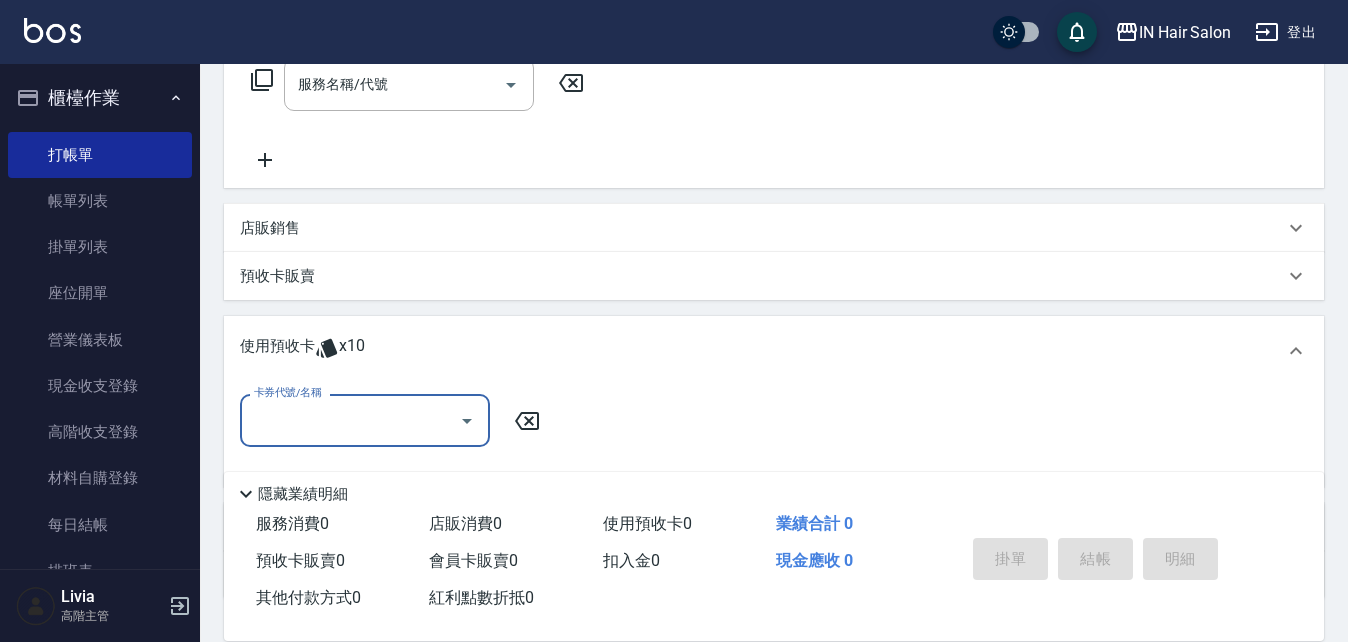 scroll, scrollTop: 0, scrollLeft: 0, axis: both 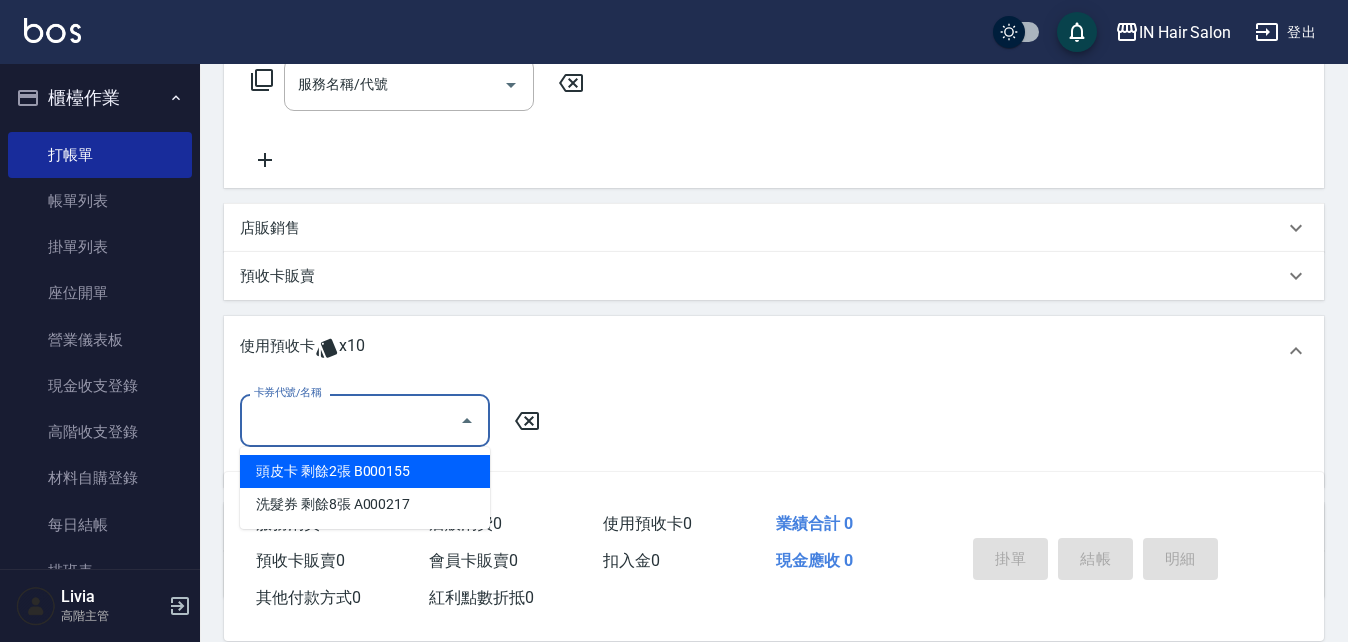 drag, startPoint x: 362, startPoint y: 409, endPoint x: 376, endPoint y: 417, distance: 16.124516 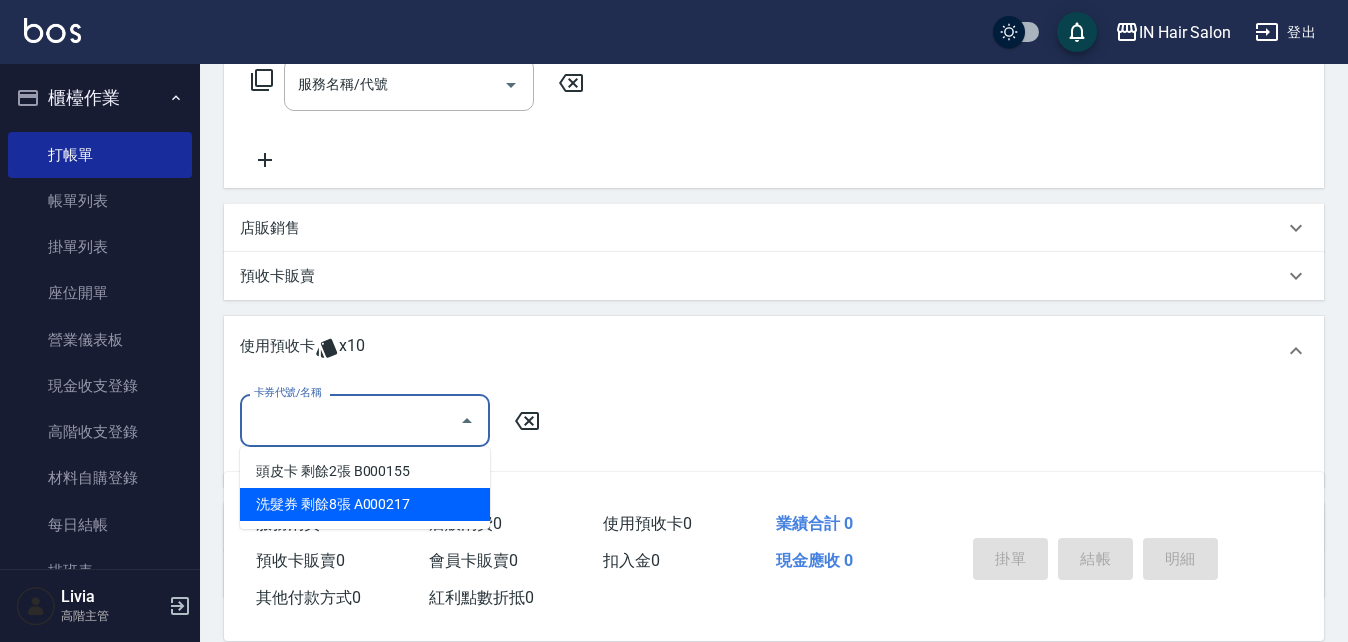 click on "洗髮券 剩餘8張 A000217" at bounding box center [365, 504] 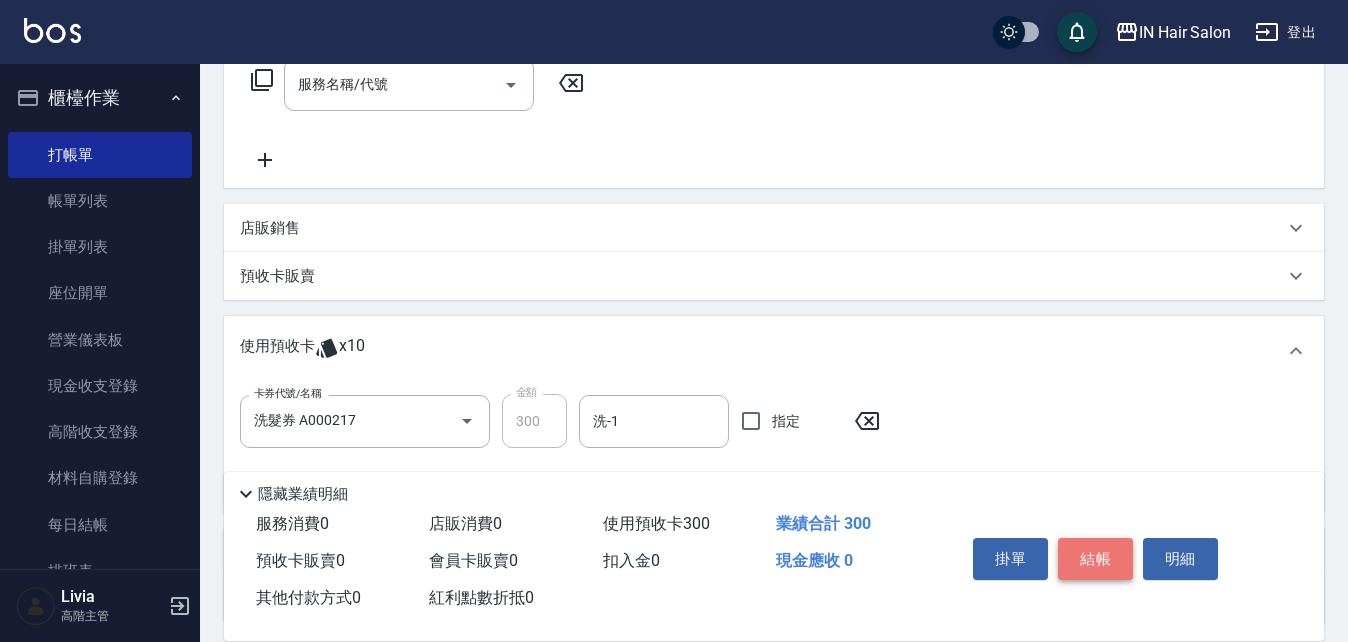 click on "結帳" at bounding box center (1095, 559) 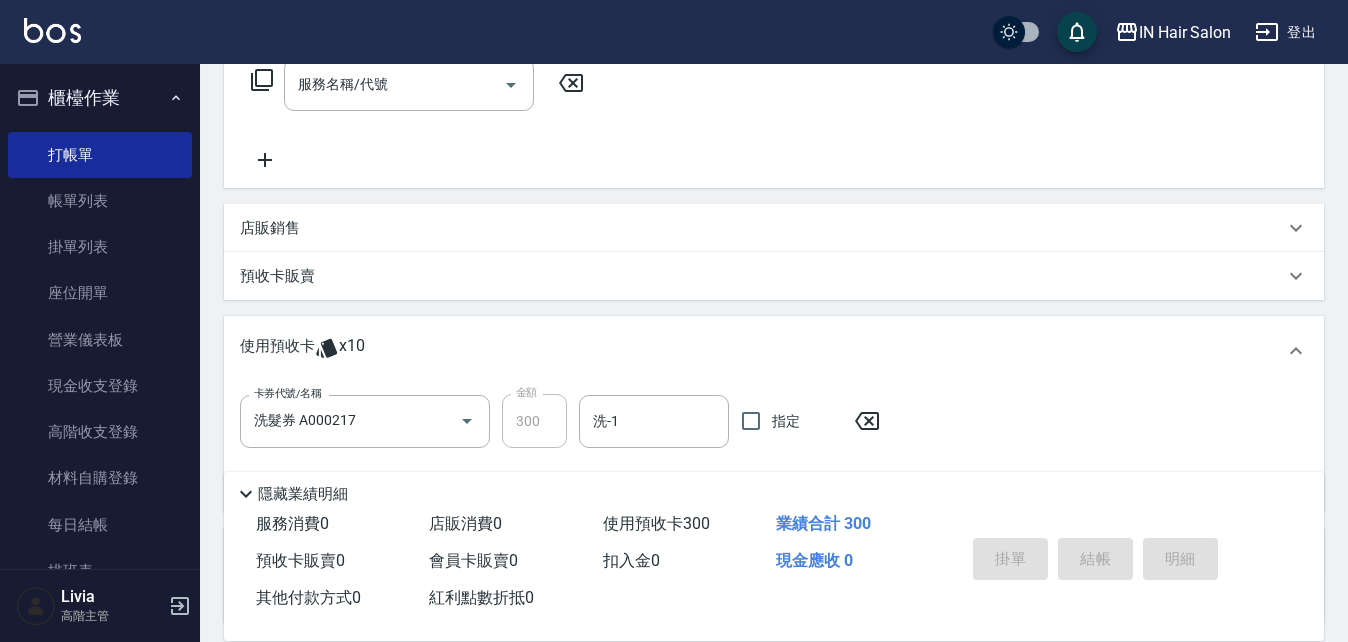 type on "[DATE] 18:50" 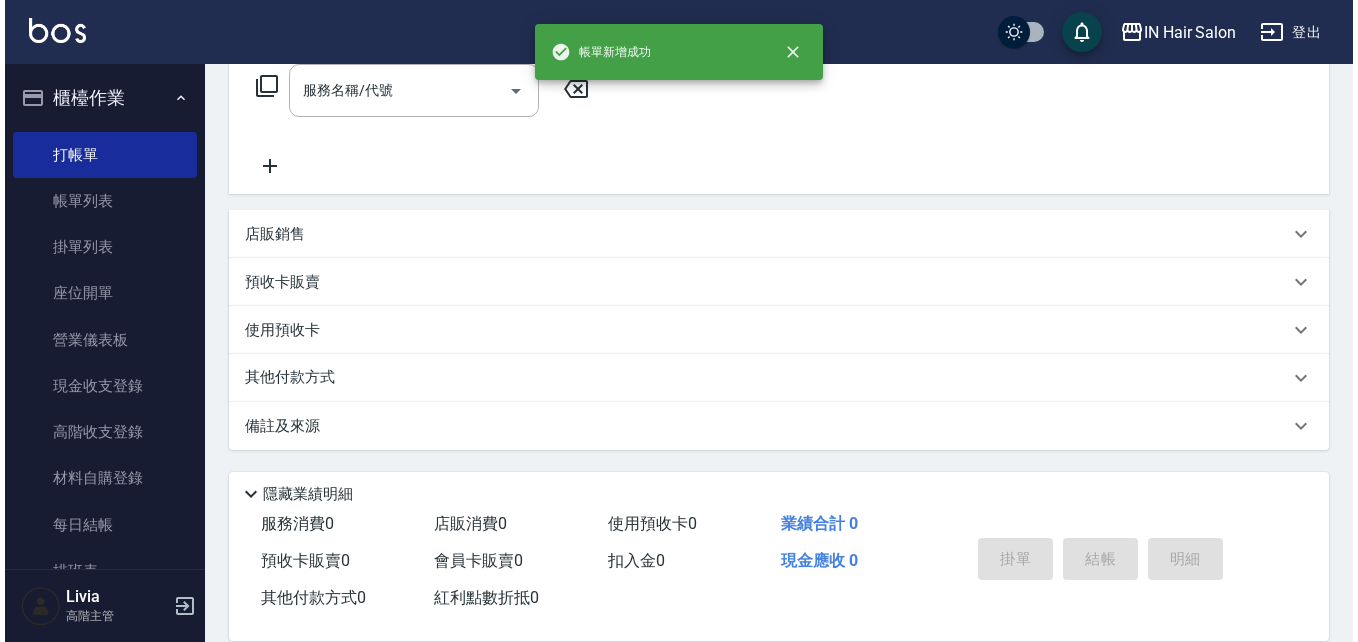 scroll, scrollTop: 0, scrollLeft: 0, axis: both 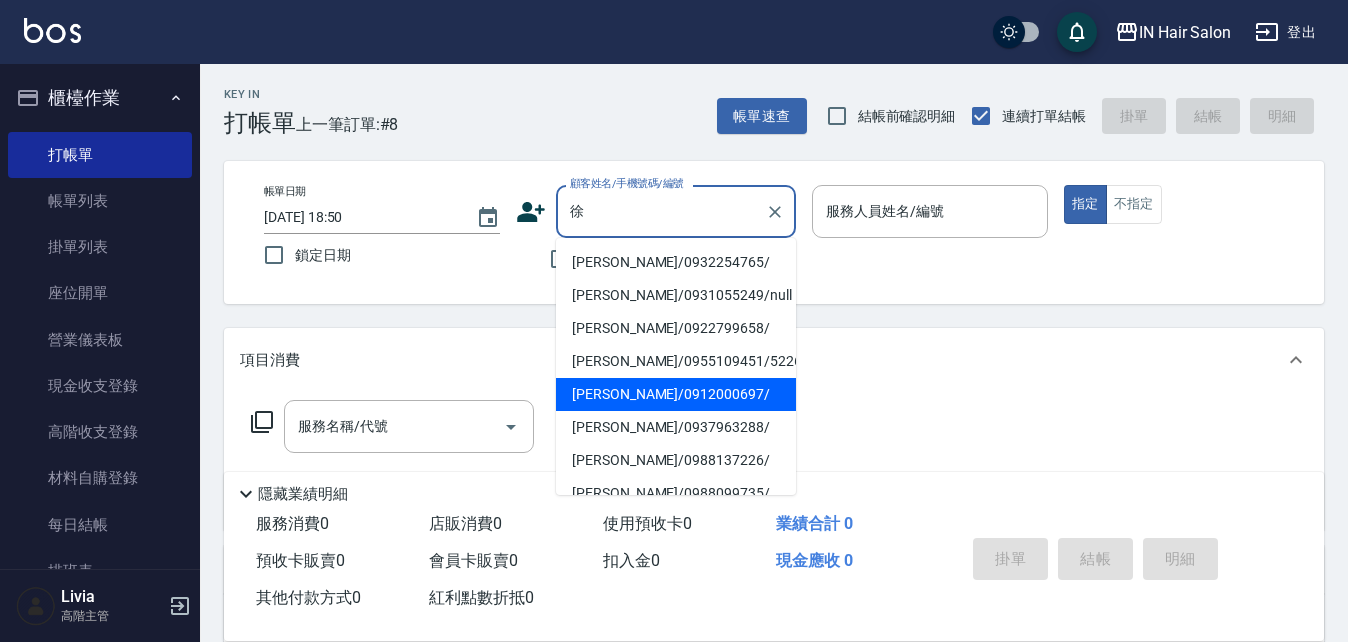 click on "[PERSON_NAME]/0912000697/" at bounding box center [676, 394] 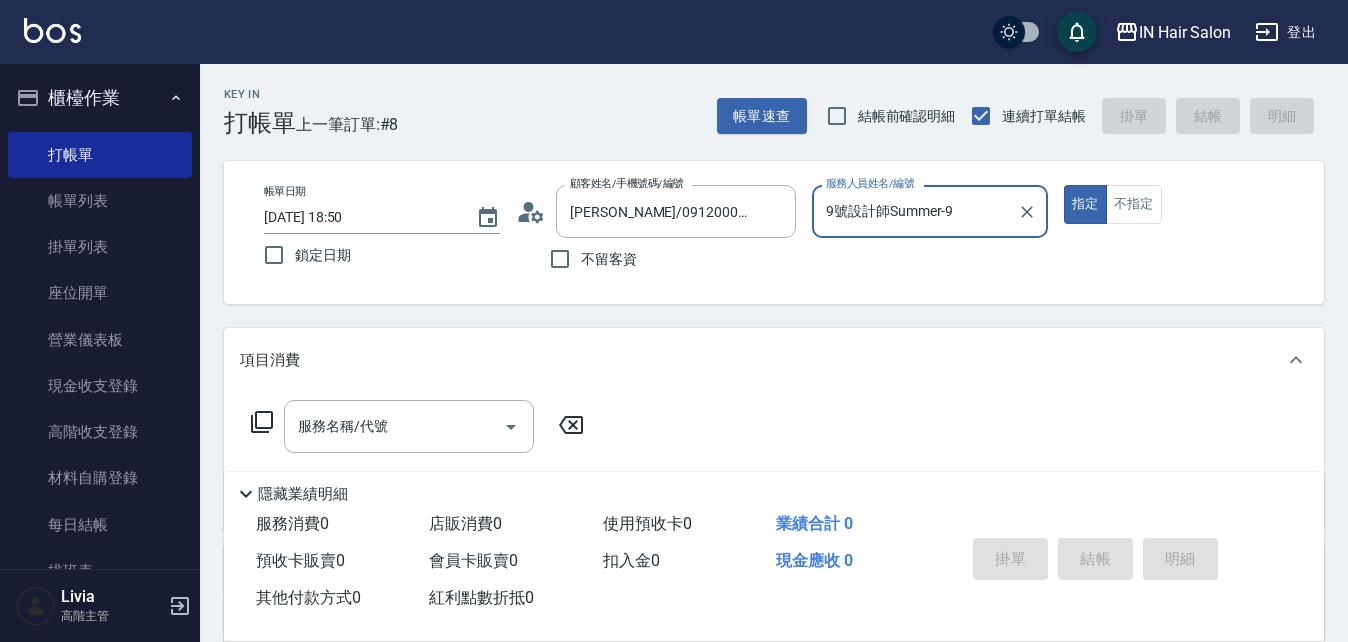 click on "9號設計師Summer-9" at bounding box center [915, 211] 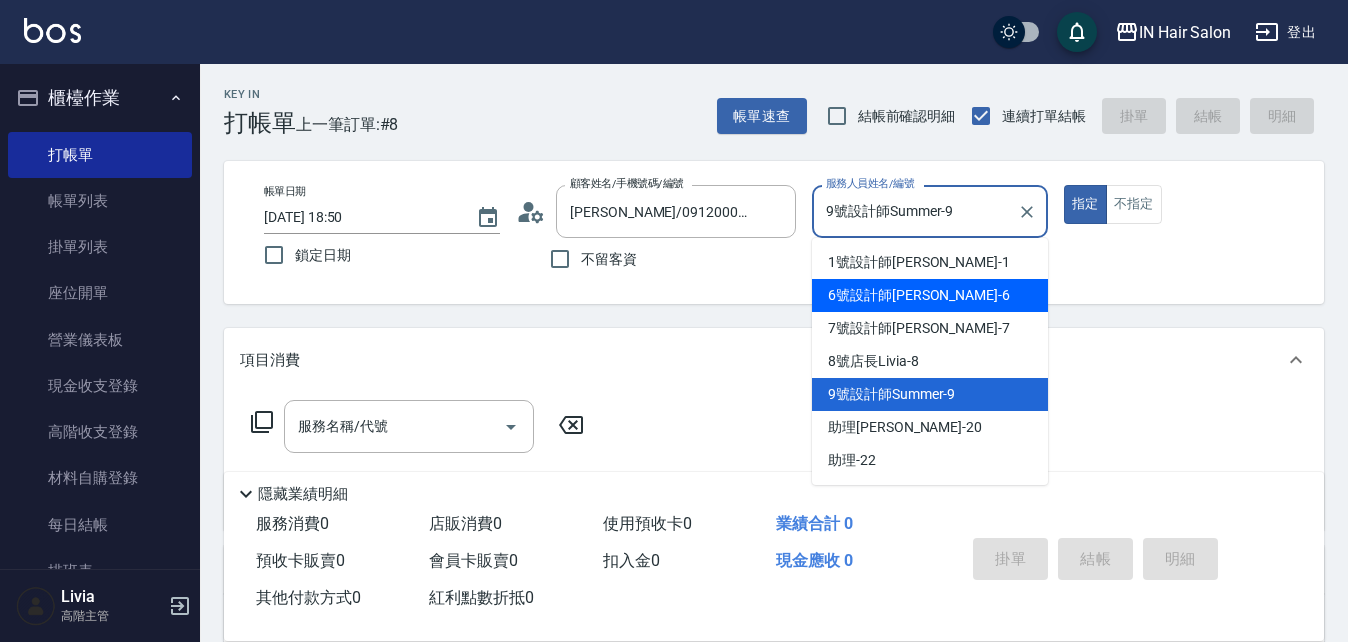 click on "6號設計師[PERSON_NAME] -6" at bounding box center (919, 295) 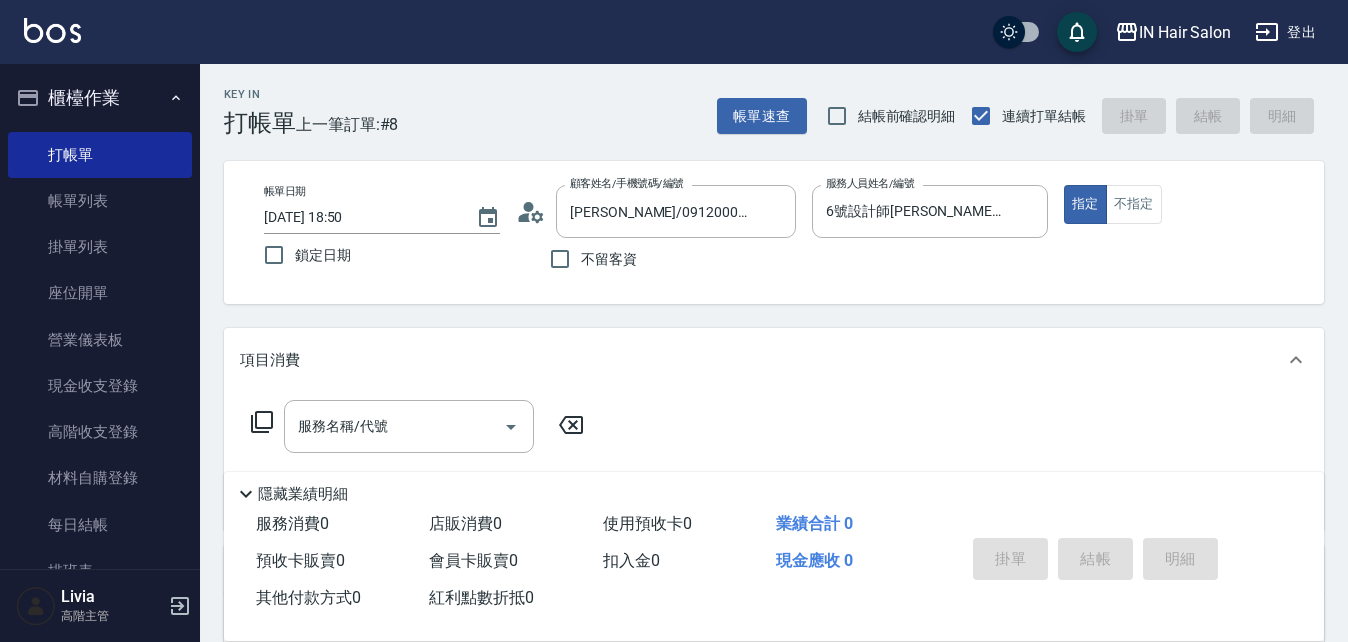 click 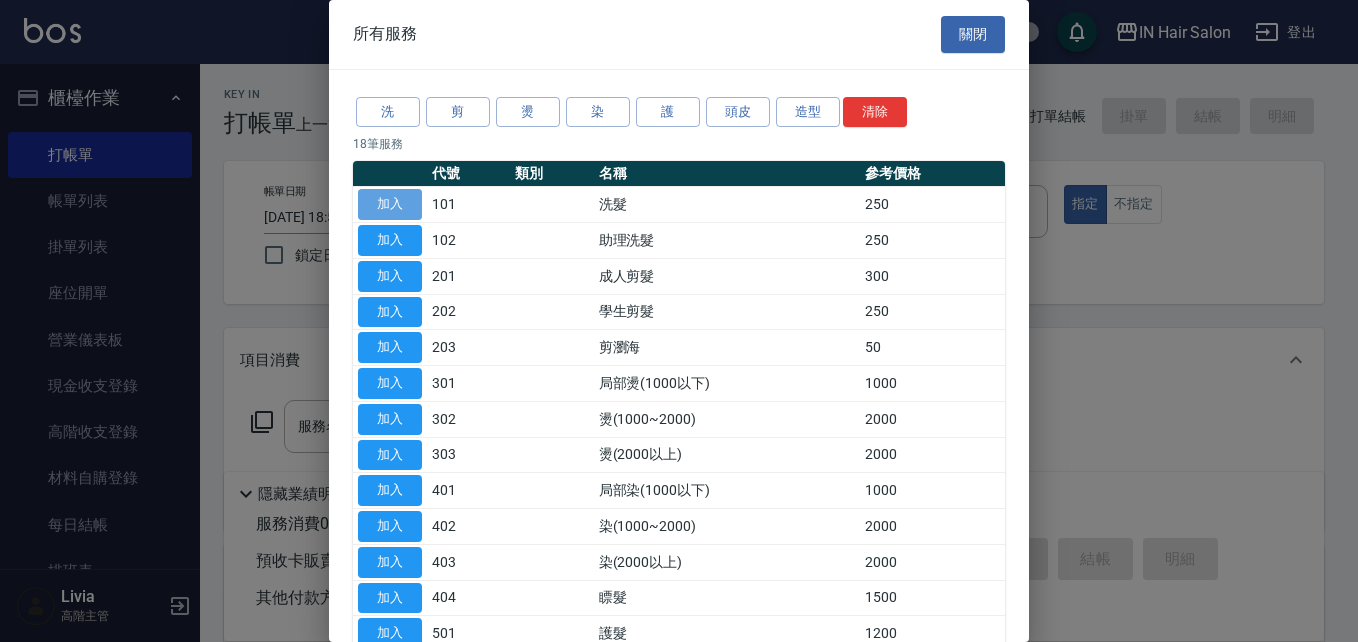 click on "加入" at bounding box center (390, 204) 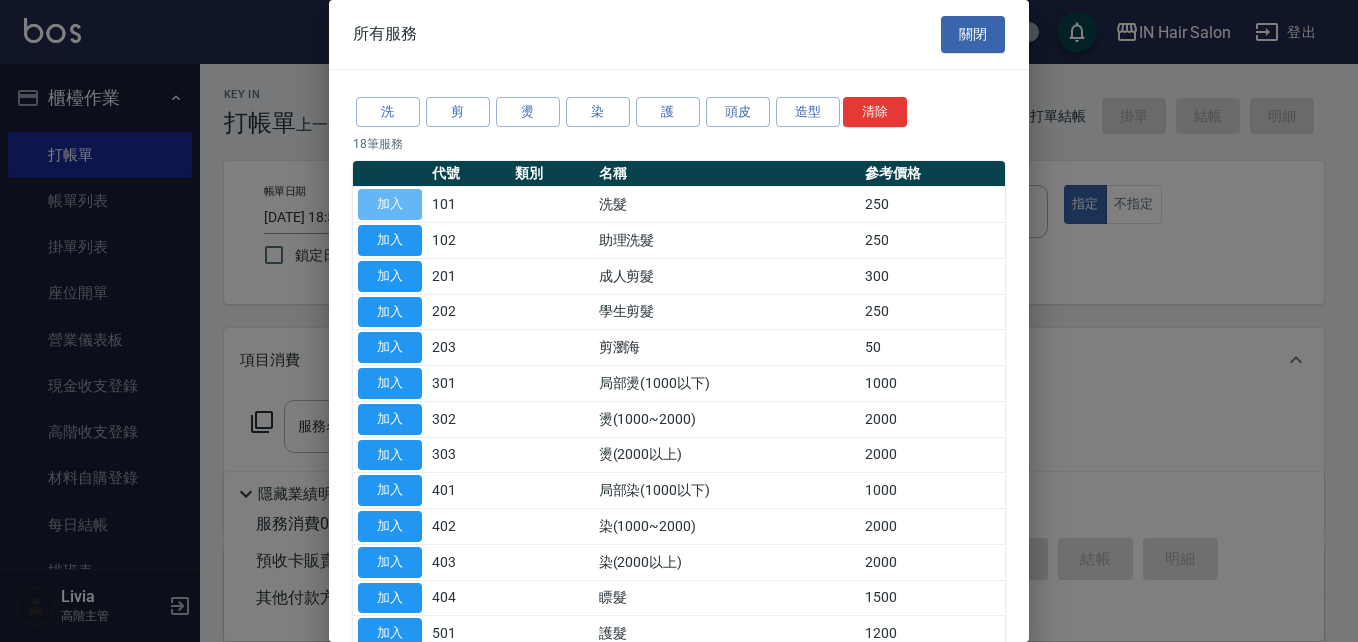 type on "洗髮(101)" 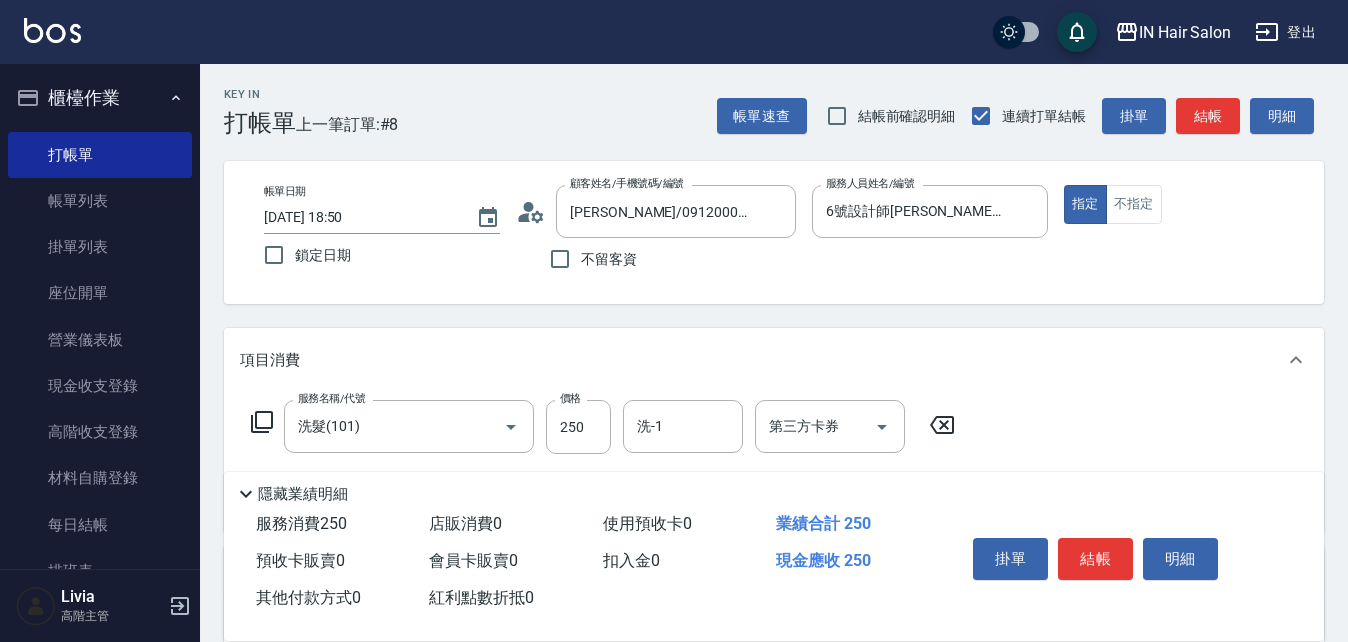 click 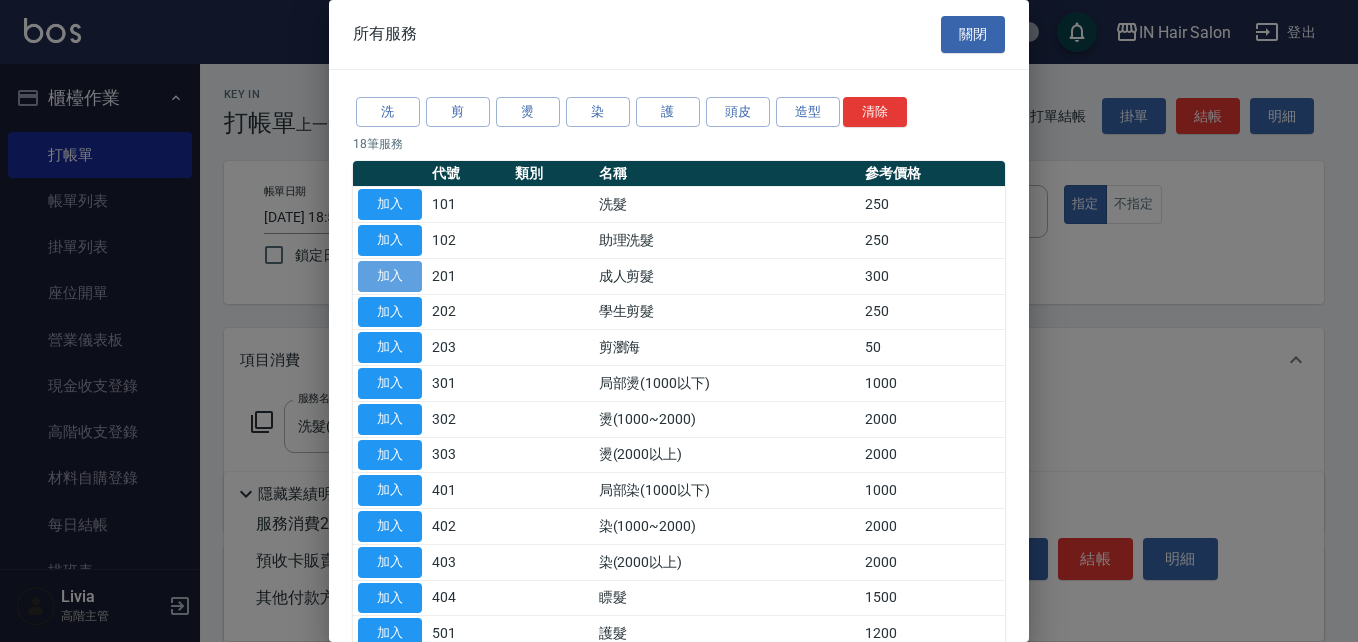 click on "加入" at bounding box center (390, 276) 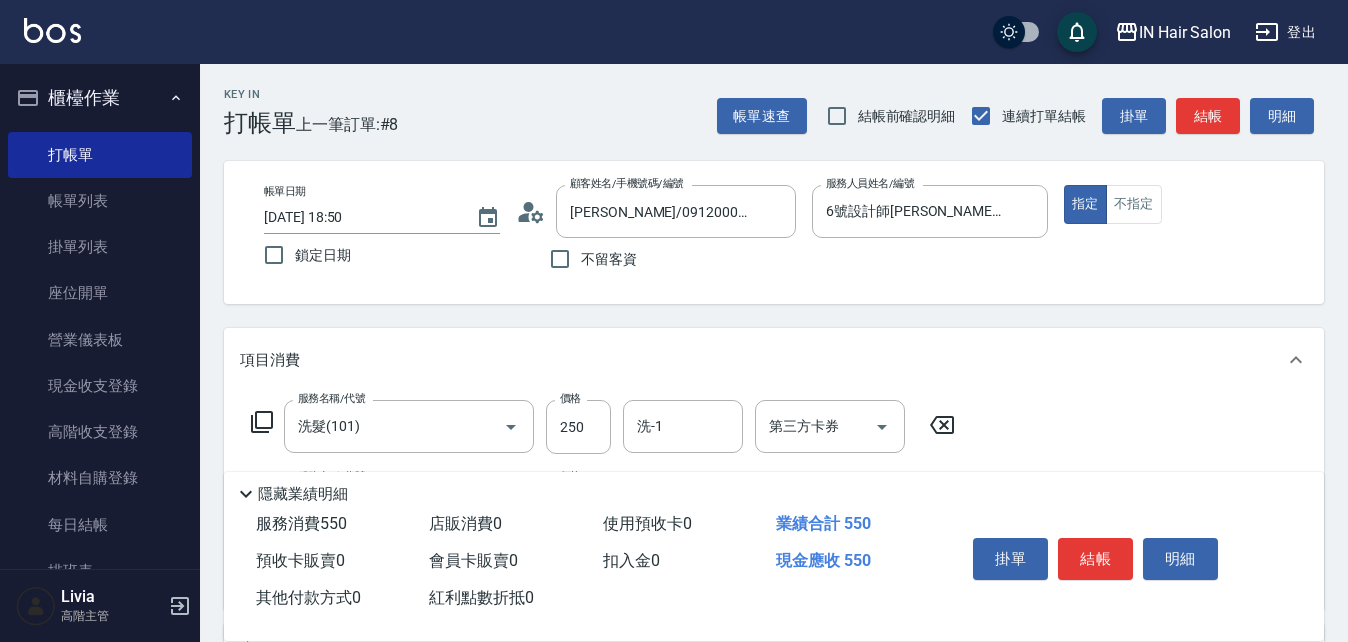 click 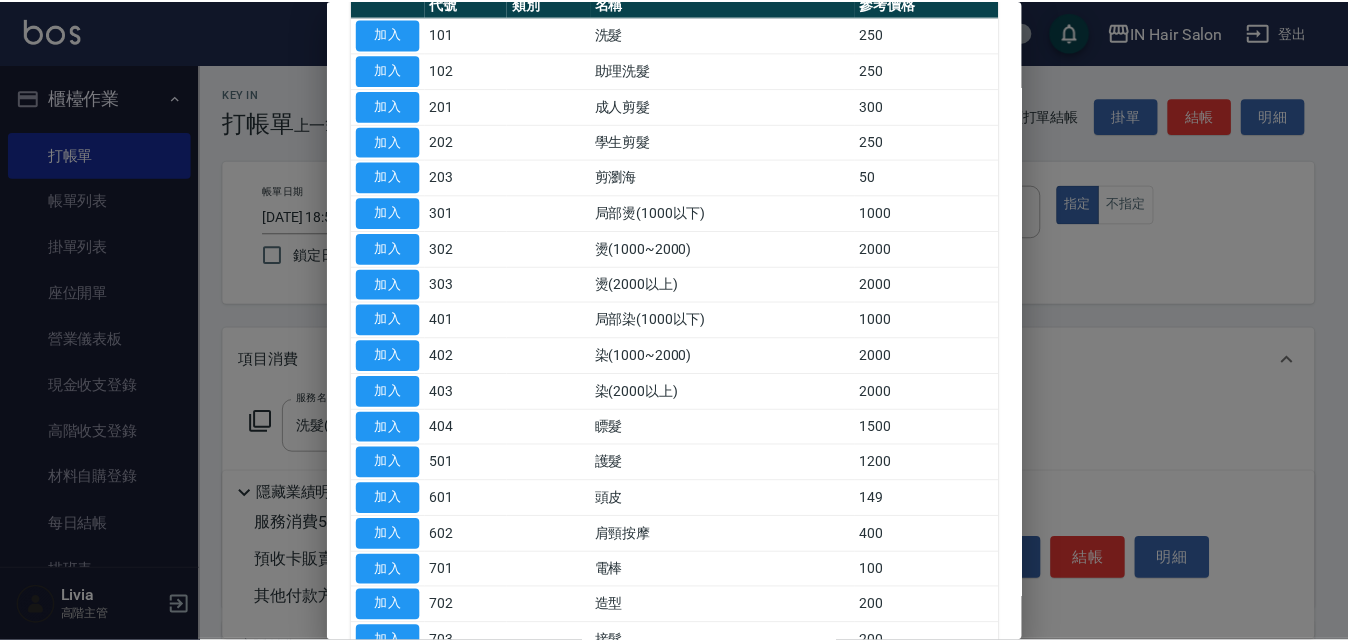 scroll, scrollTop: 299, scrollLeft: 0, axis: vertical 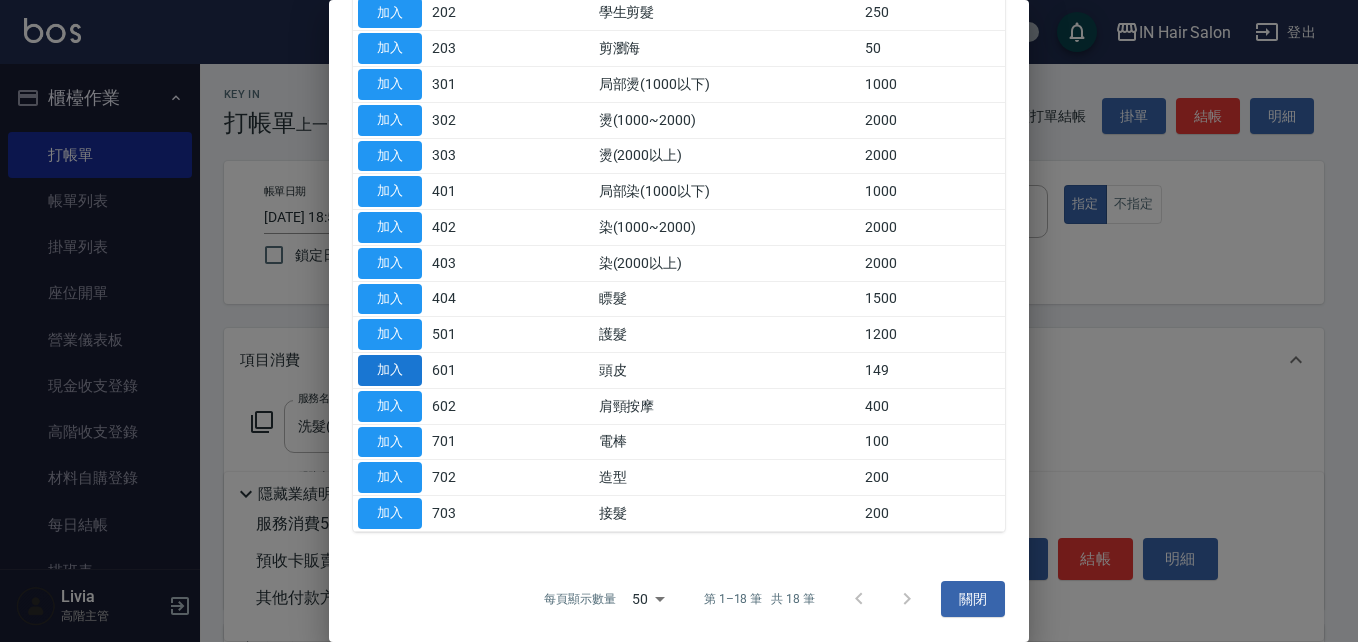 click on "加入" at bounding box center [390, 370] 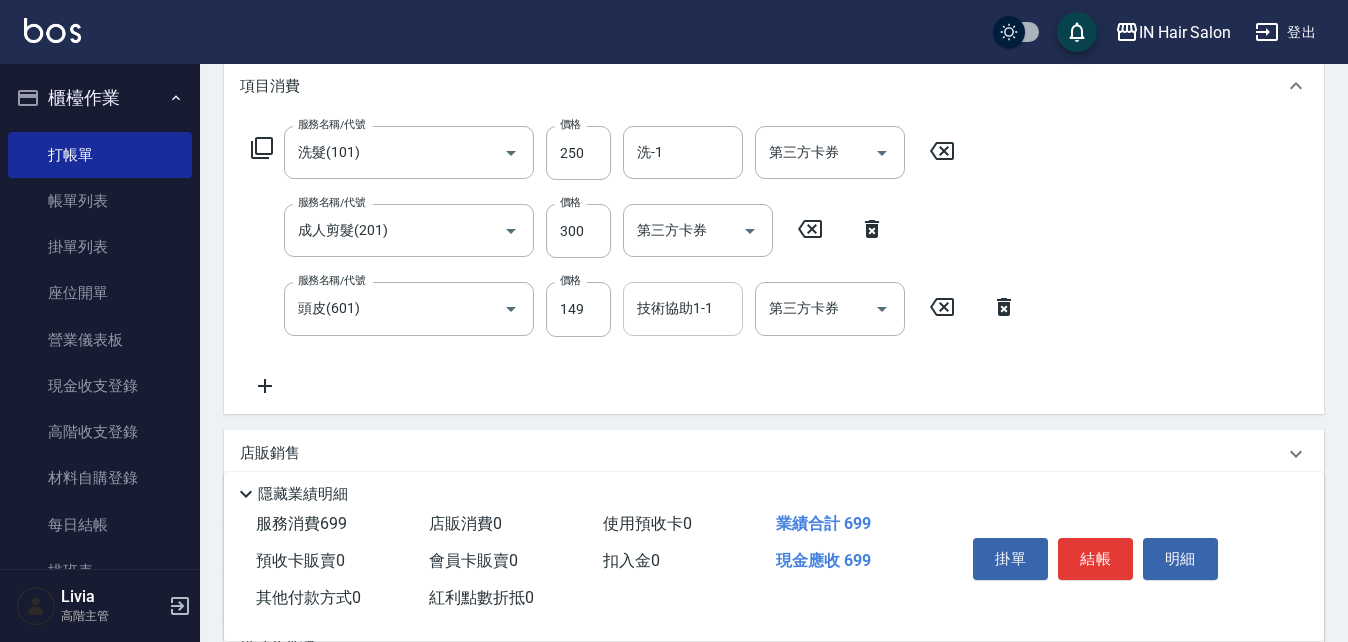 scroll, scrollTop: 300, scrollLeft: 0, axis: vertical 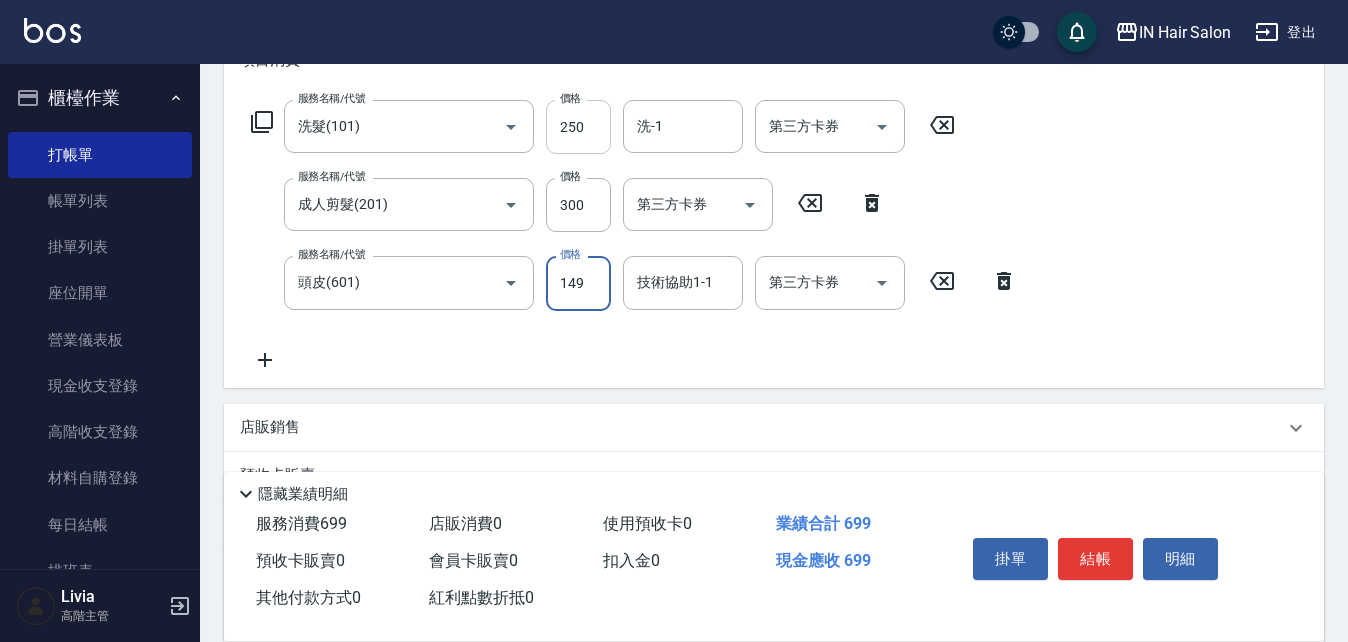 click on "250" at bounding box center [578, 127] 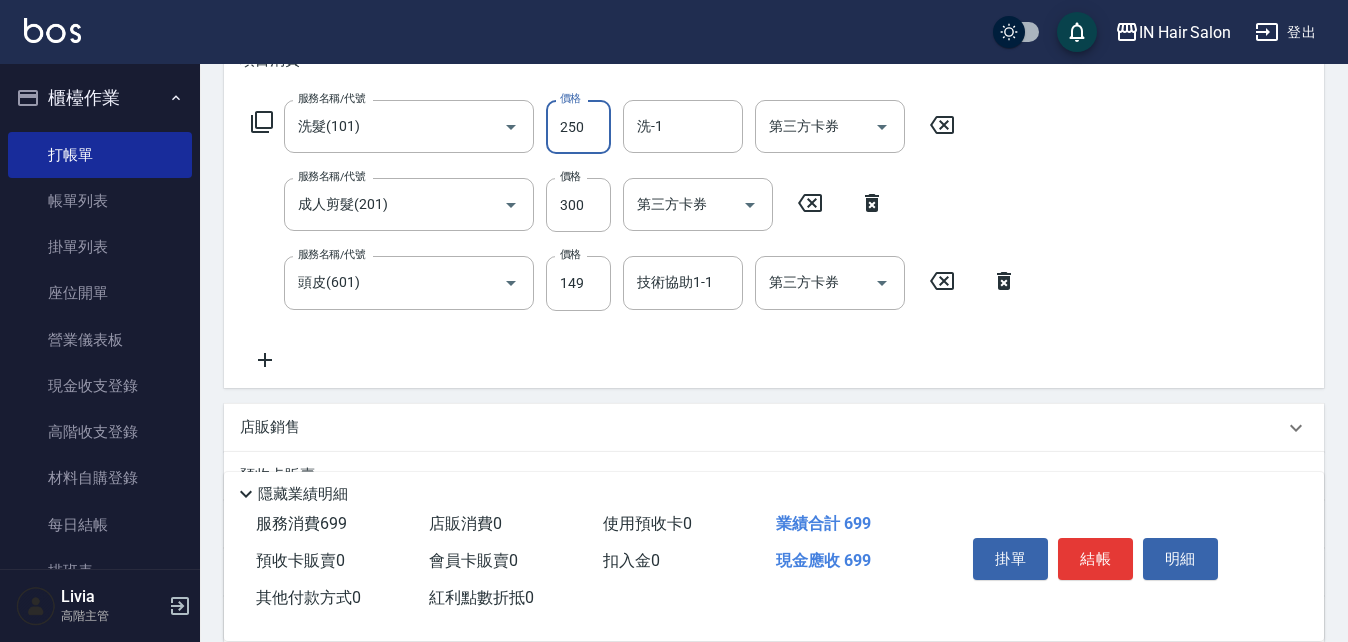 click on "250" at bounding box center [578, 127] 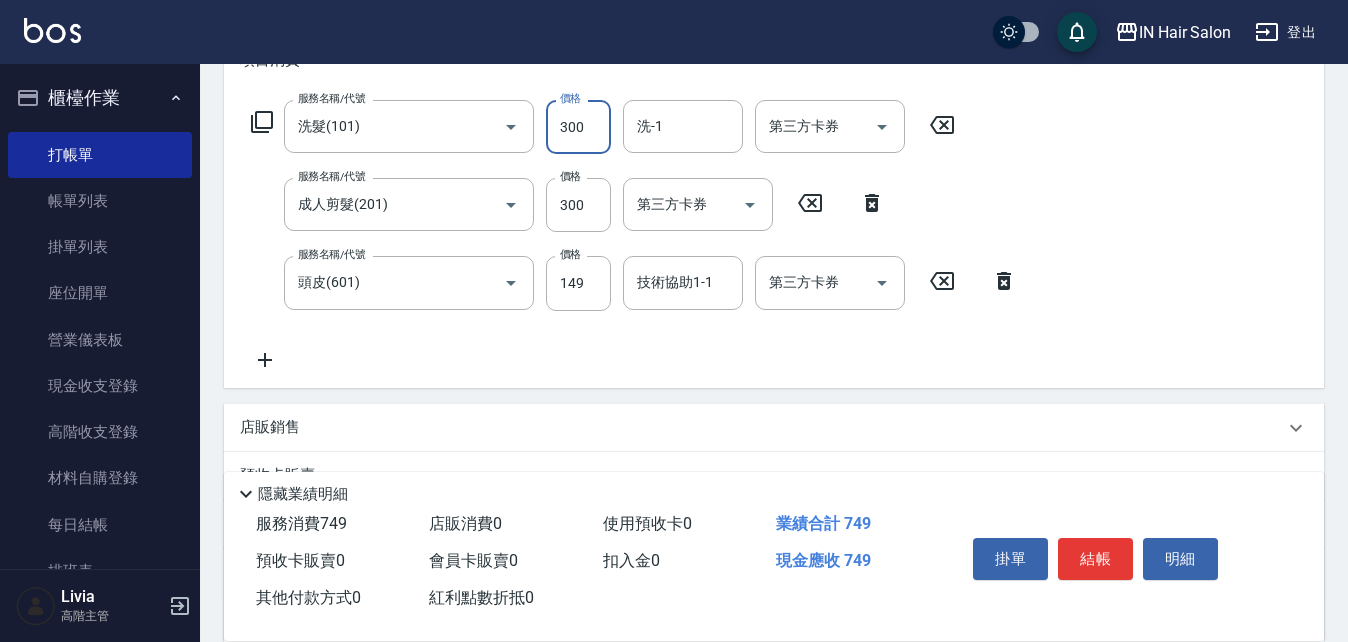type on "300" 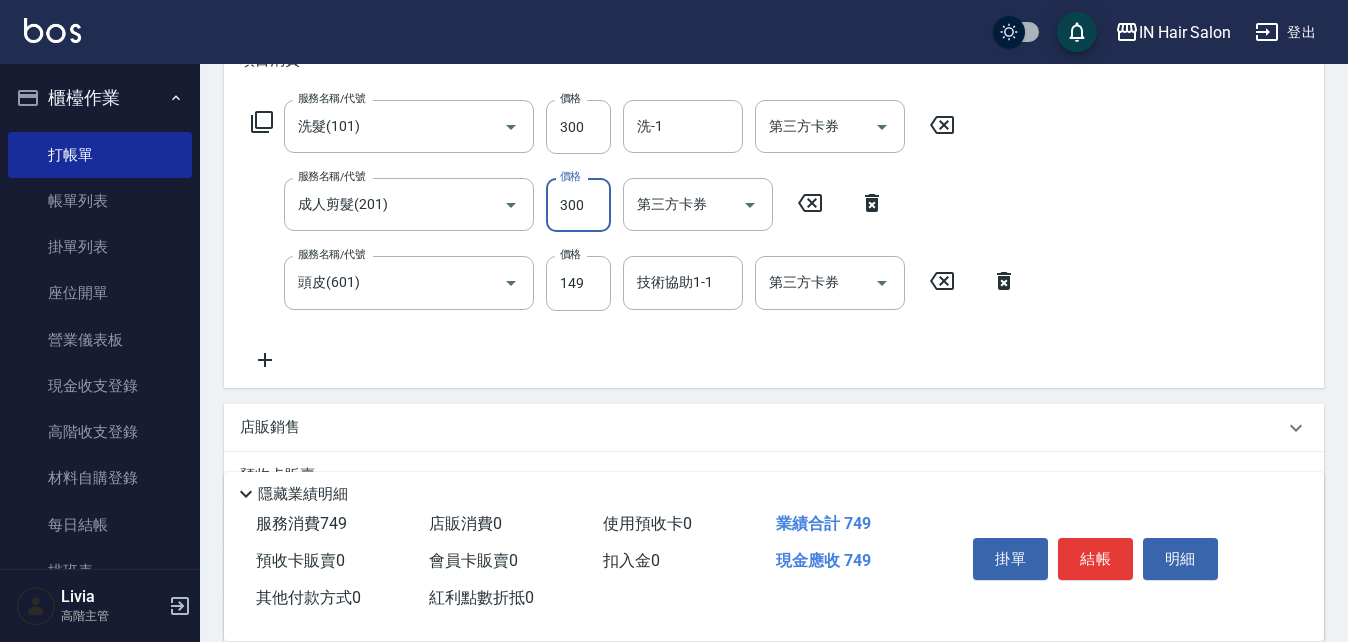 click on "300" at bounding box center [578, 205] 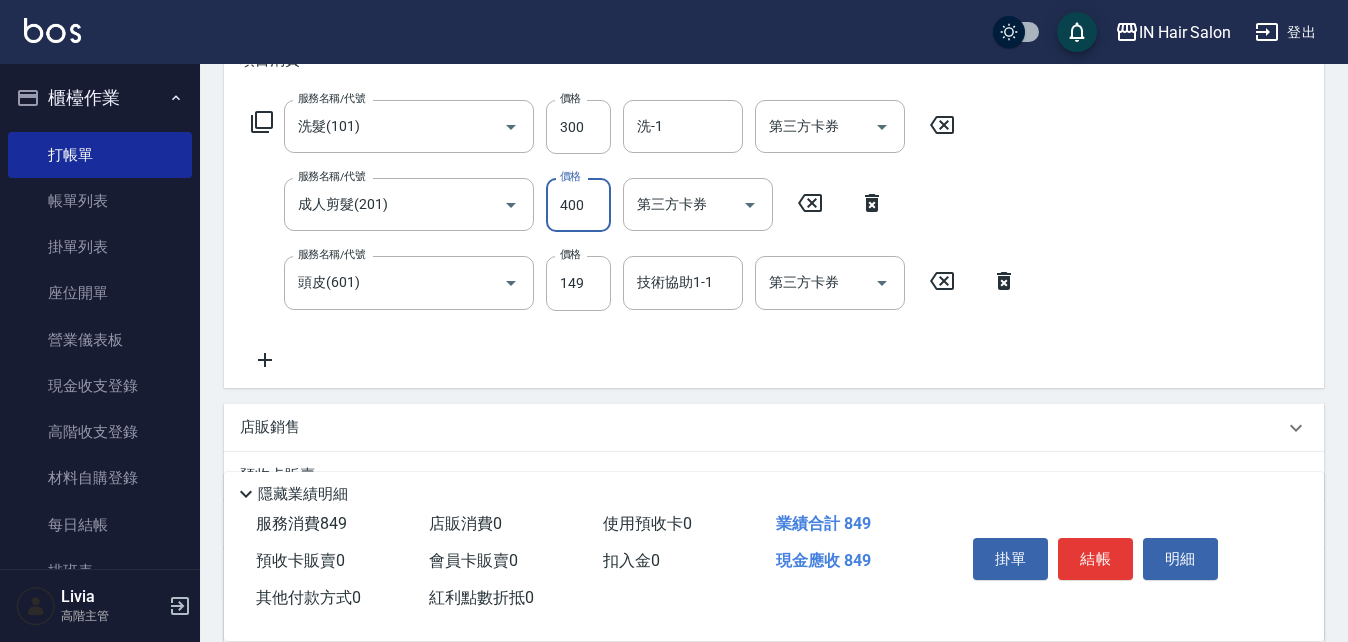 type on "400" 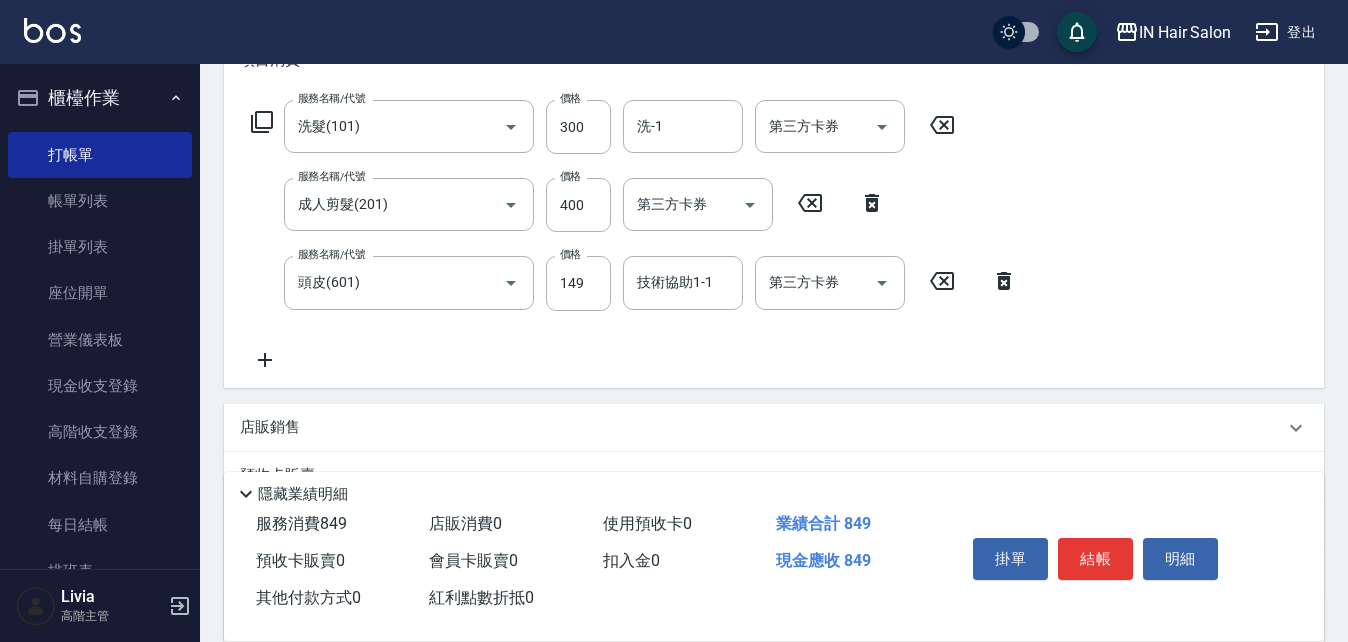 click on "服務名稱/代號 洗髮(101) 服務名稱/代號 價格 300 價格 洗-1 洗-1 第三方卡券 第三方卡券 服務名稱/代號 成人剪髮(201) 服務名稱/代號 價格 400 價格 第三方卡券 第三方卡券 服務名稱/代號 頭皮(601) 服務名稱/代號 價格 149 價格 技術協助1-1 技術協助1-1 第三方卡券 第三方卡券" at bounding box center (634, 235) 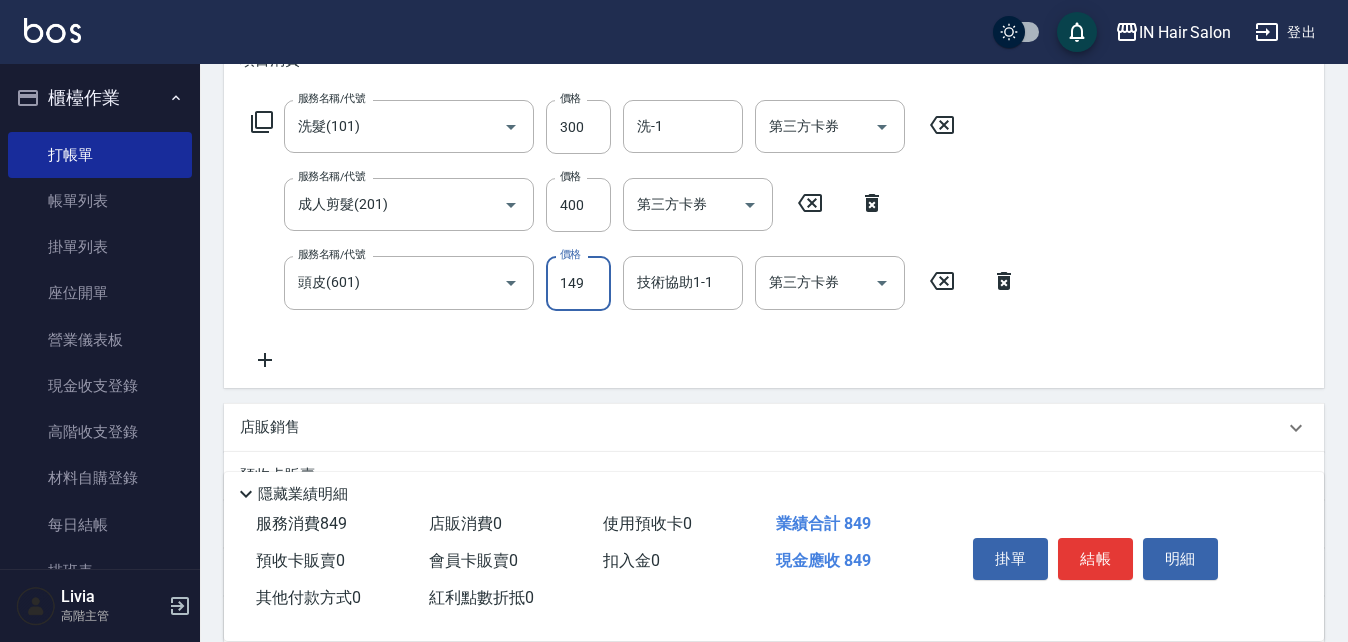 click on "149" at bounding box center [578, 283] 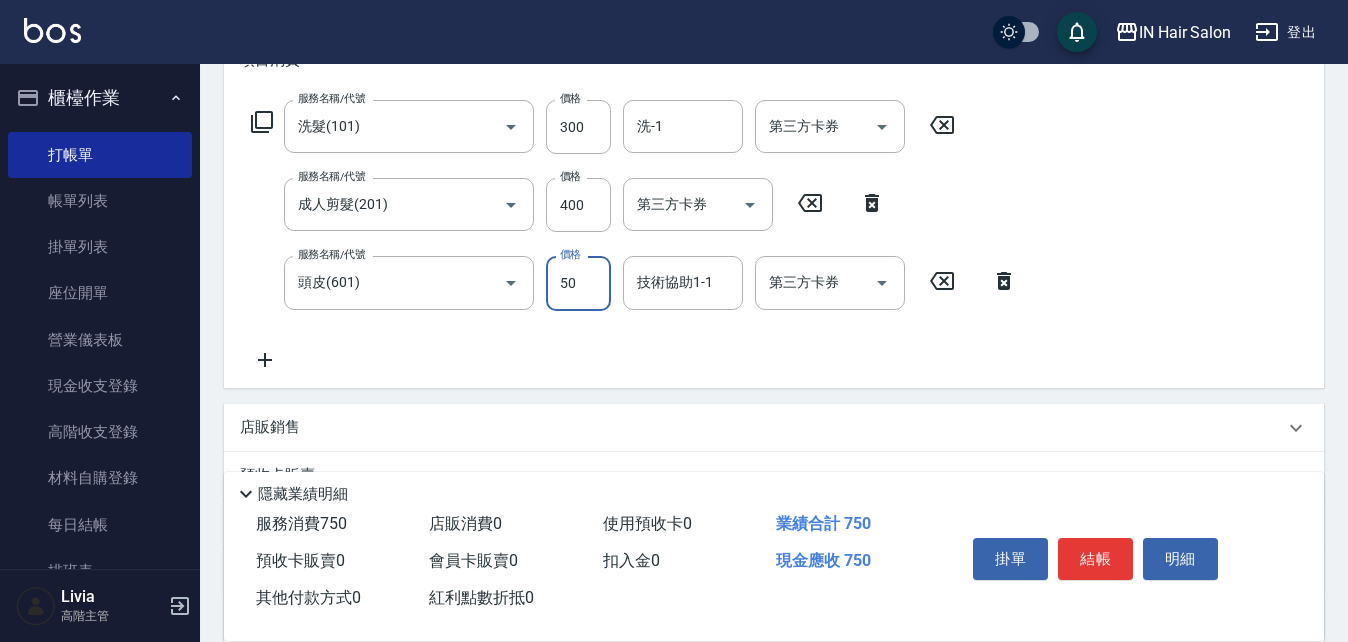 type on "50" 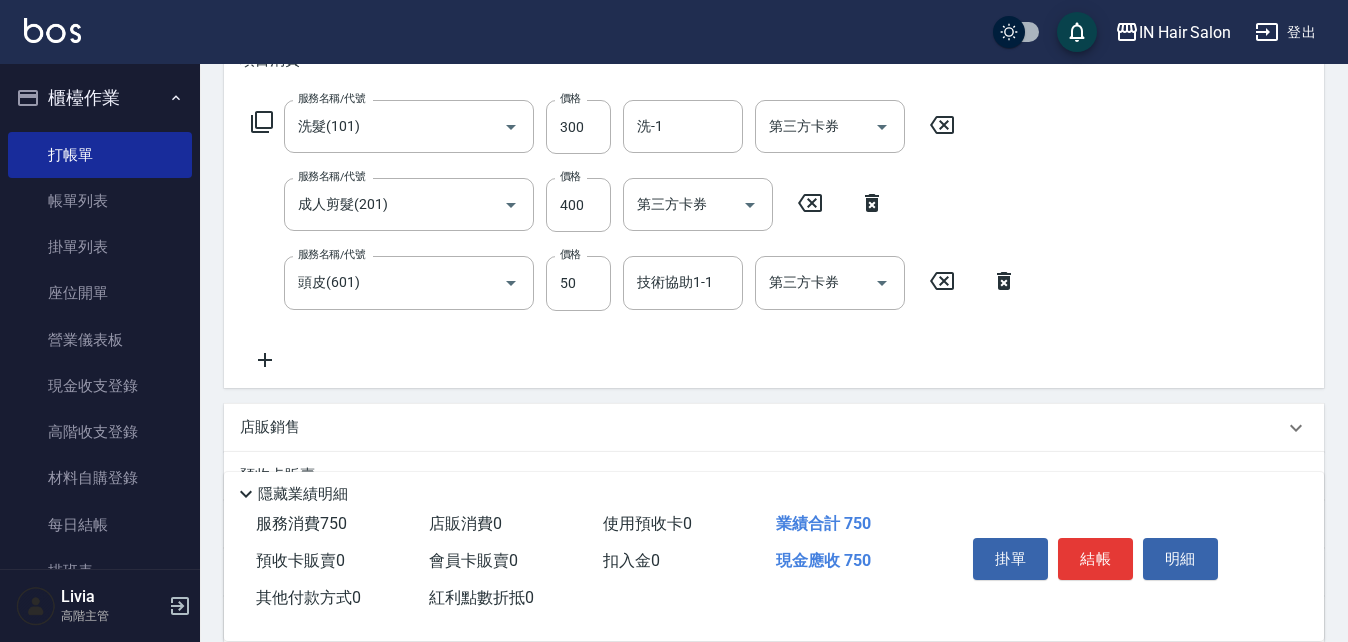 click on "服務名稱/代號 洗髮(101) 服務名稱/代號 價格 300 價格 洗-1 洗-1 第三方卡券 第三方卡券 服務名稱/代號 成人剪髮(201) 服務名稱/代號 價格 400 價格 第三方卡券 第三方卡券 服務名稱/代號 頭皮(601) 服務名稱/代號 價格 50 價格 技術協助1-1 技術協助1-1 第三方卡券 第三方卡券" at bounding box center [634, 235] 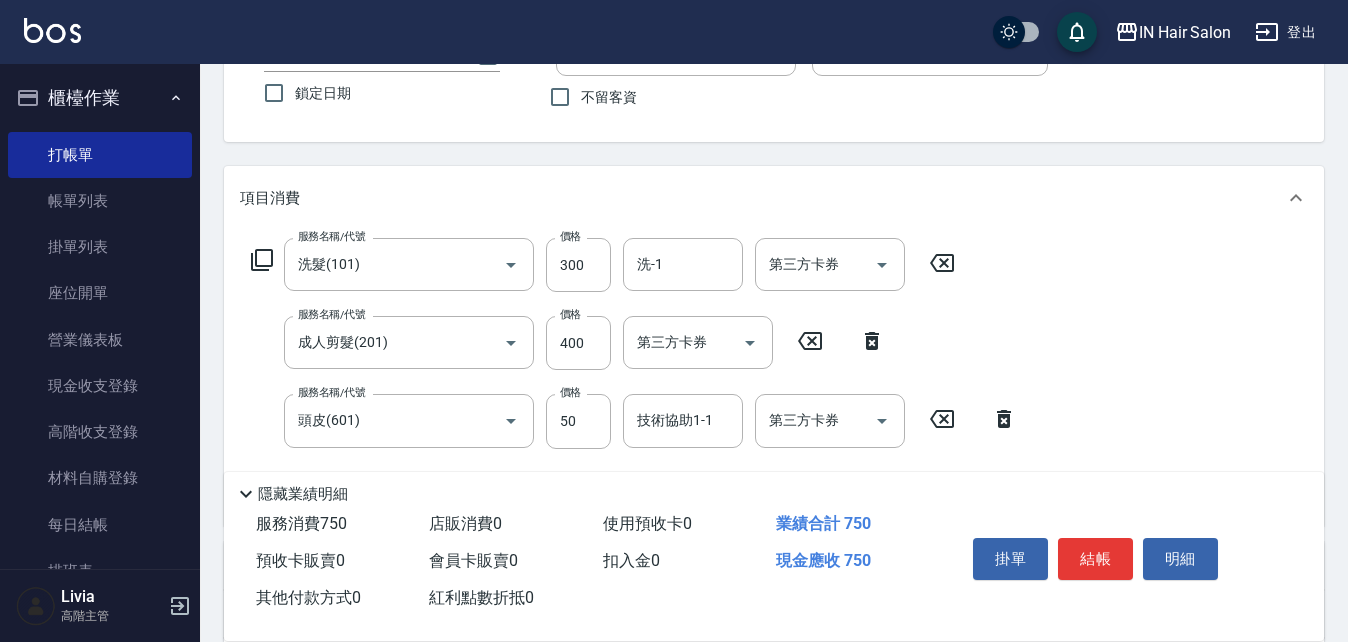 scroll, scrollTop: 0, scrollLeft: 0, axis: both 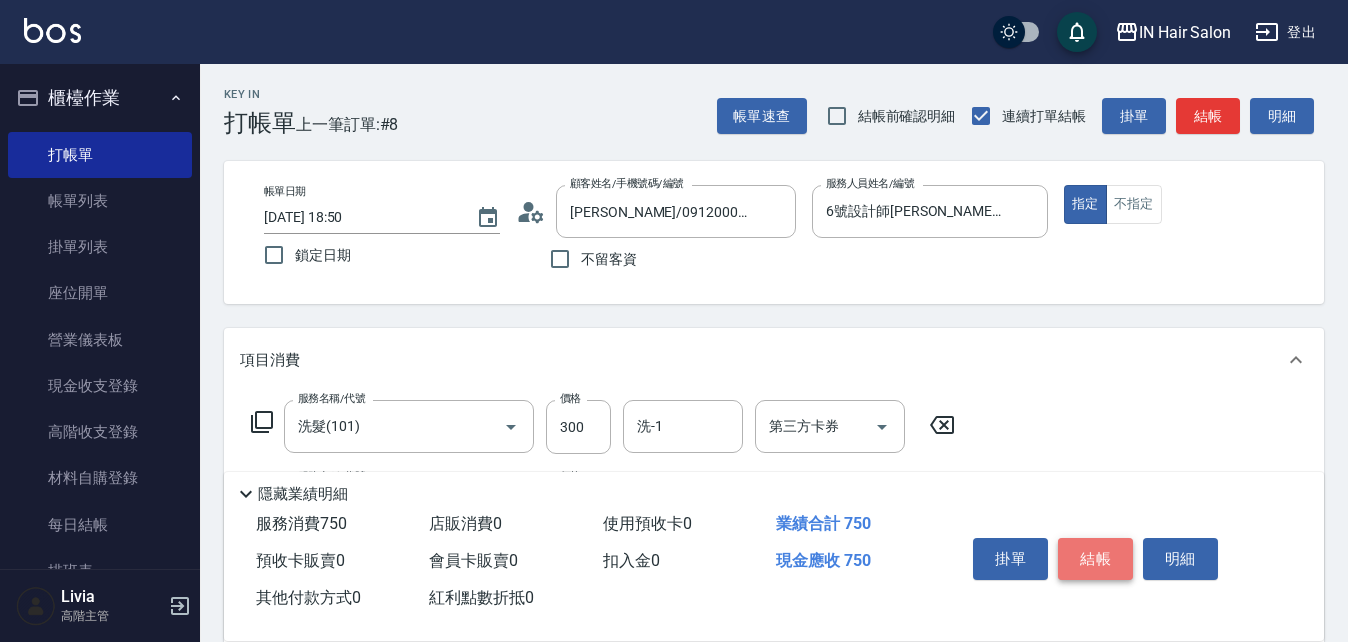 click on "結帳" at bounding box center [1095, 559] 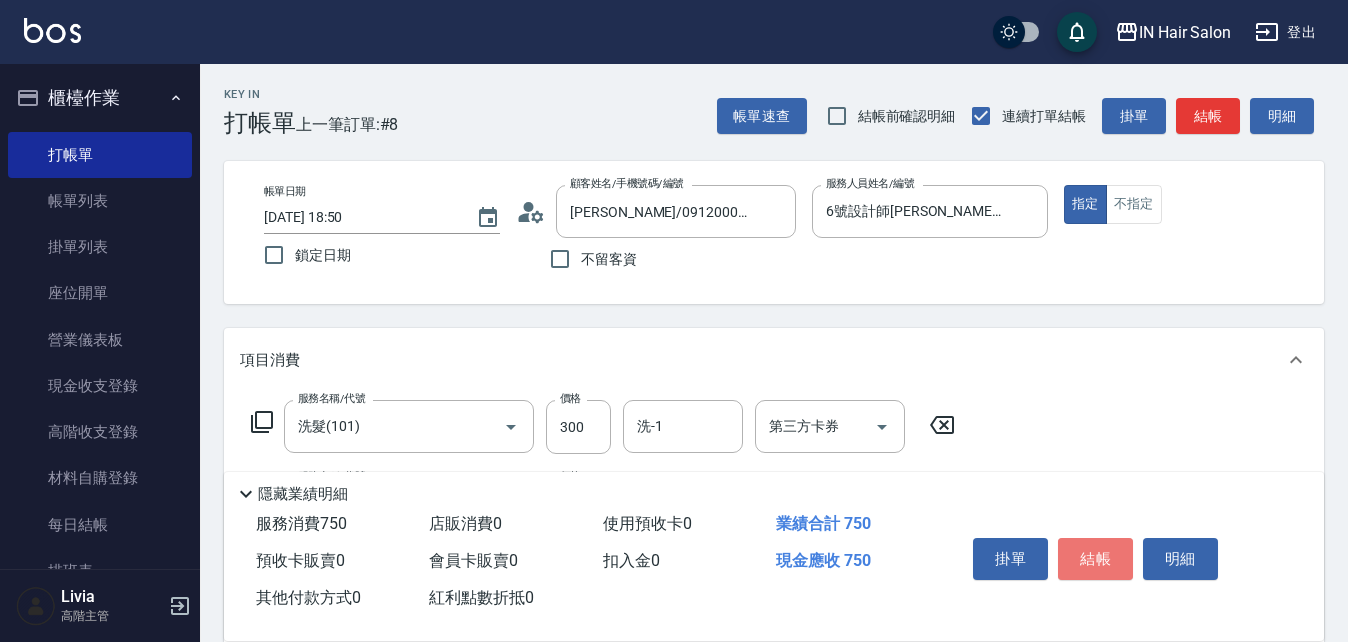 type on "[DATE] 18:51" 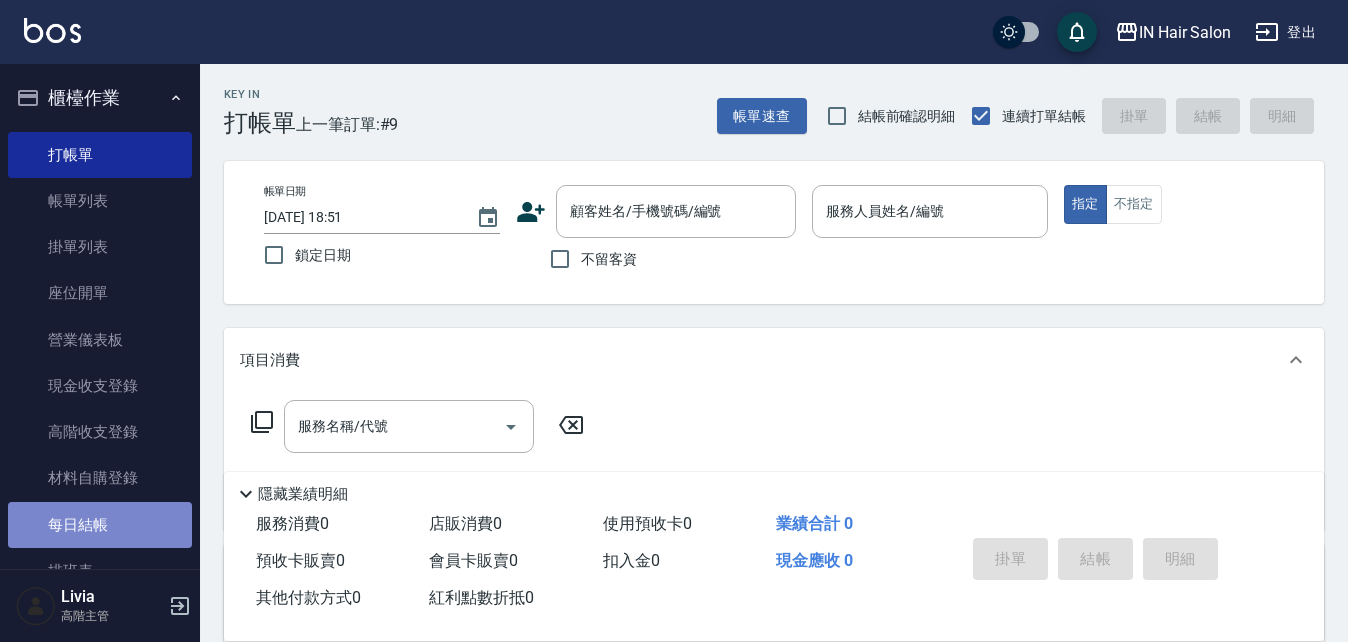 click on "每日結帳" at bounding box center [100, 525] 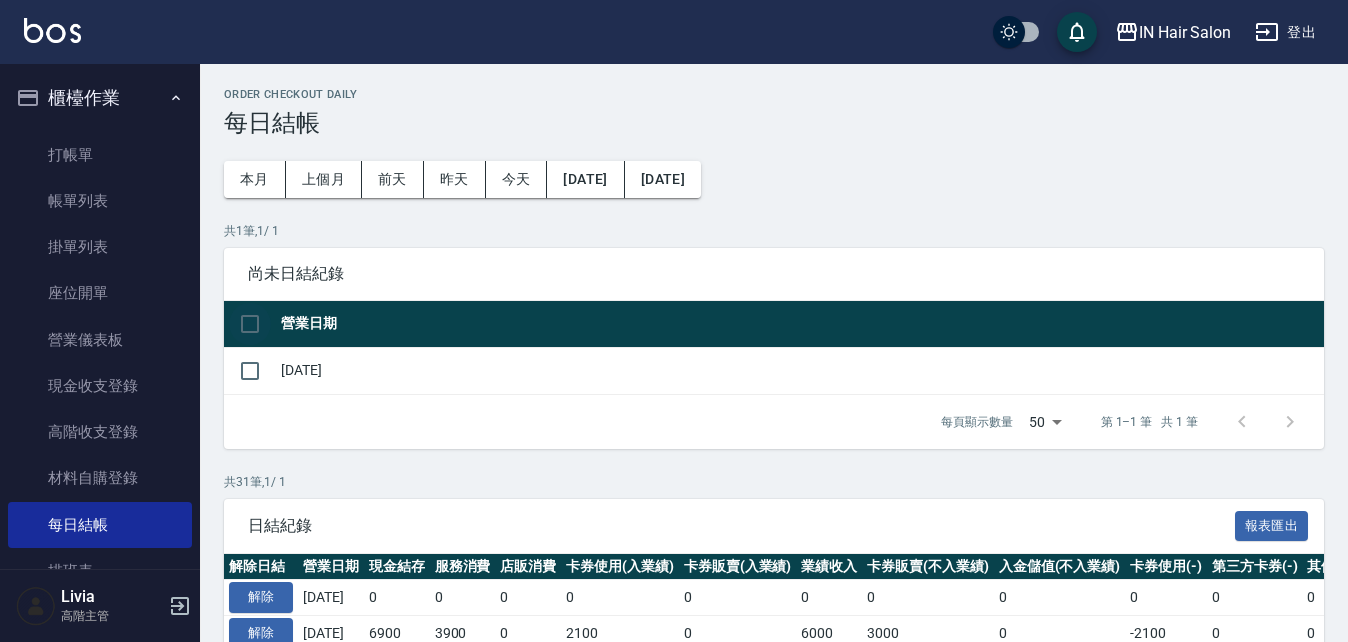 click at bounding box center [250, 324] 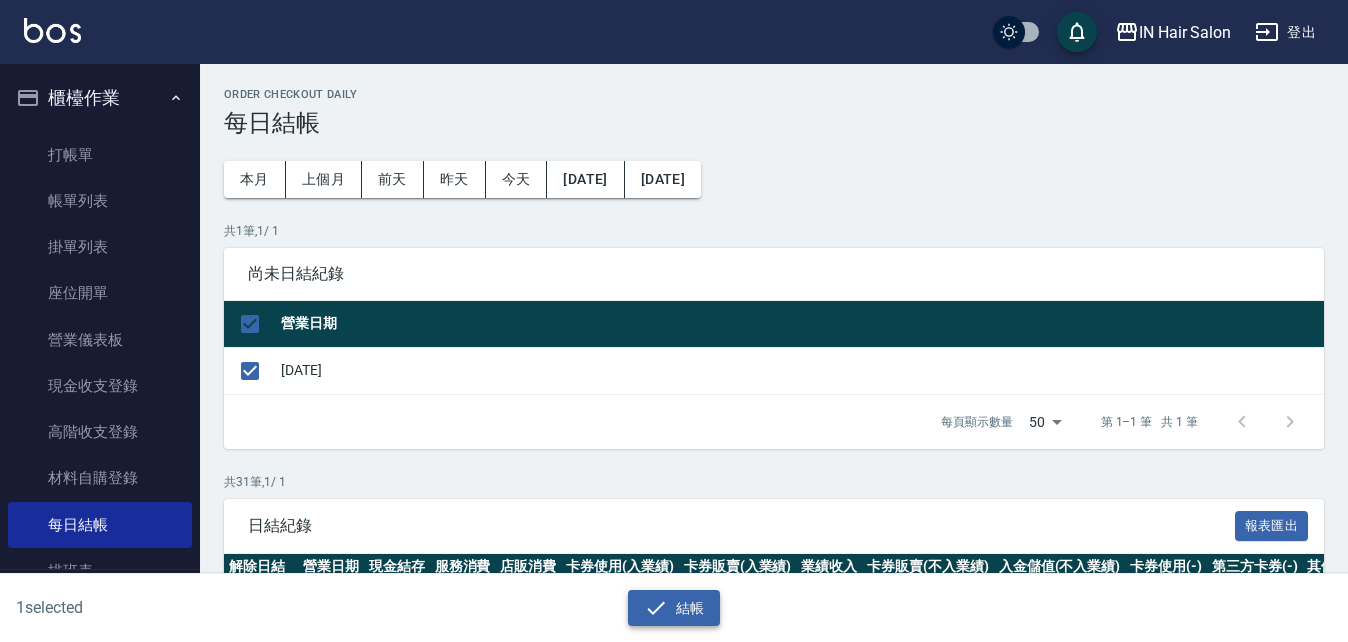 click on "結帳" at bounding box center (674, 608) 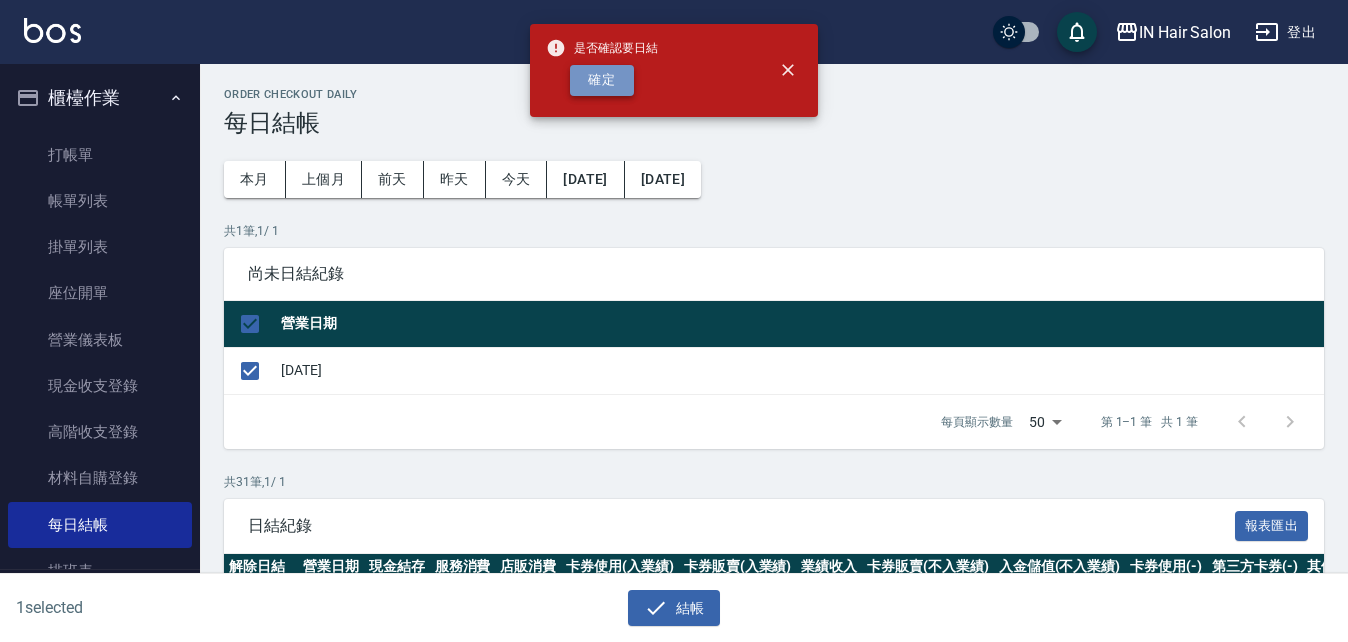 click on "確定" at bounding box center [602, 80] 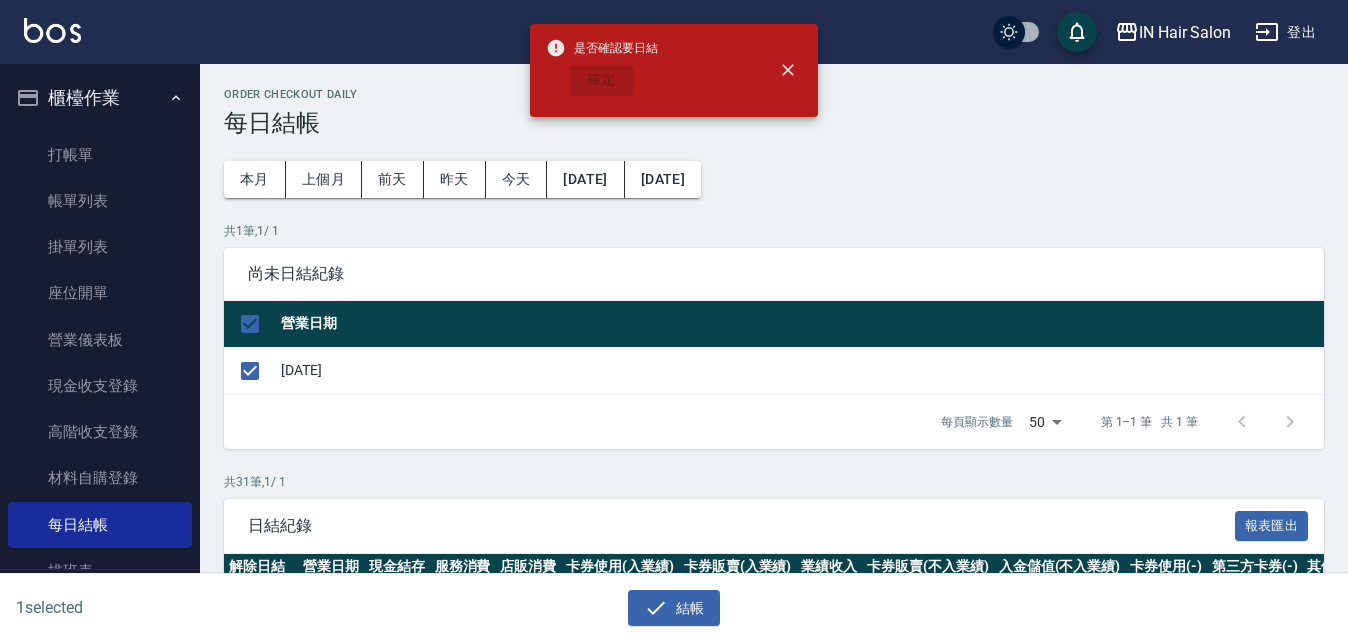 checkbox on "false" 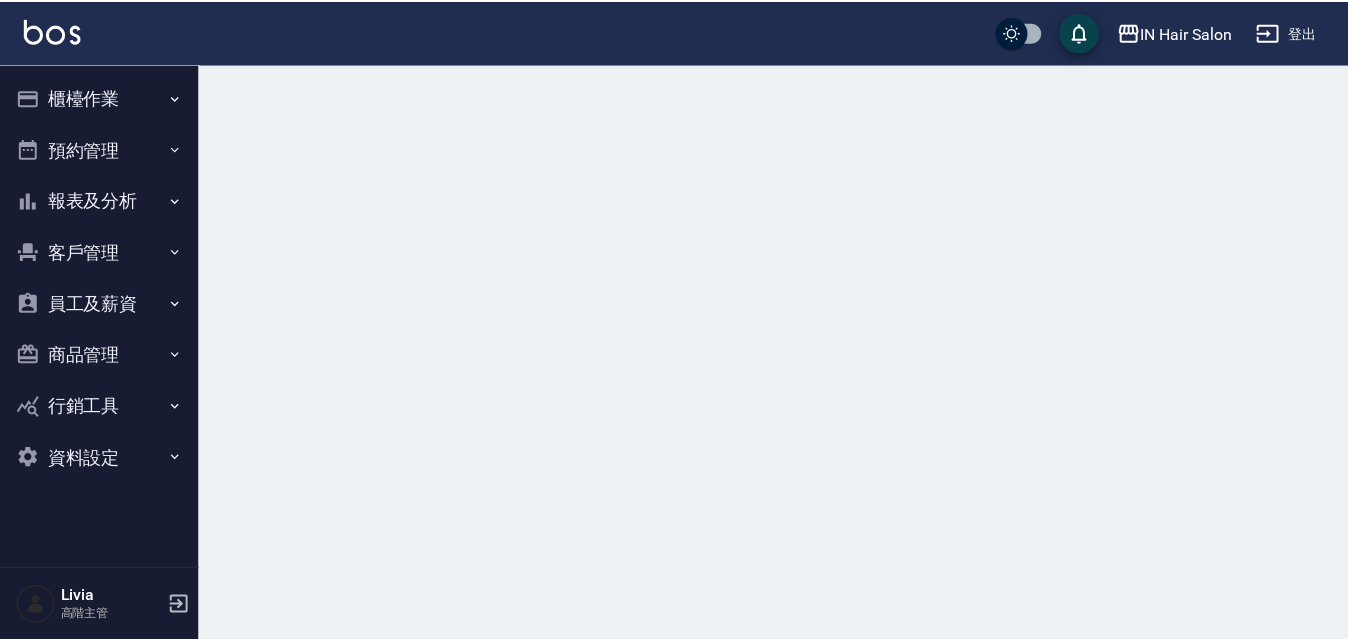 scroll, scrollTop: 0, scrollLeft: 0, axis: both 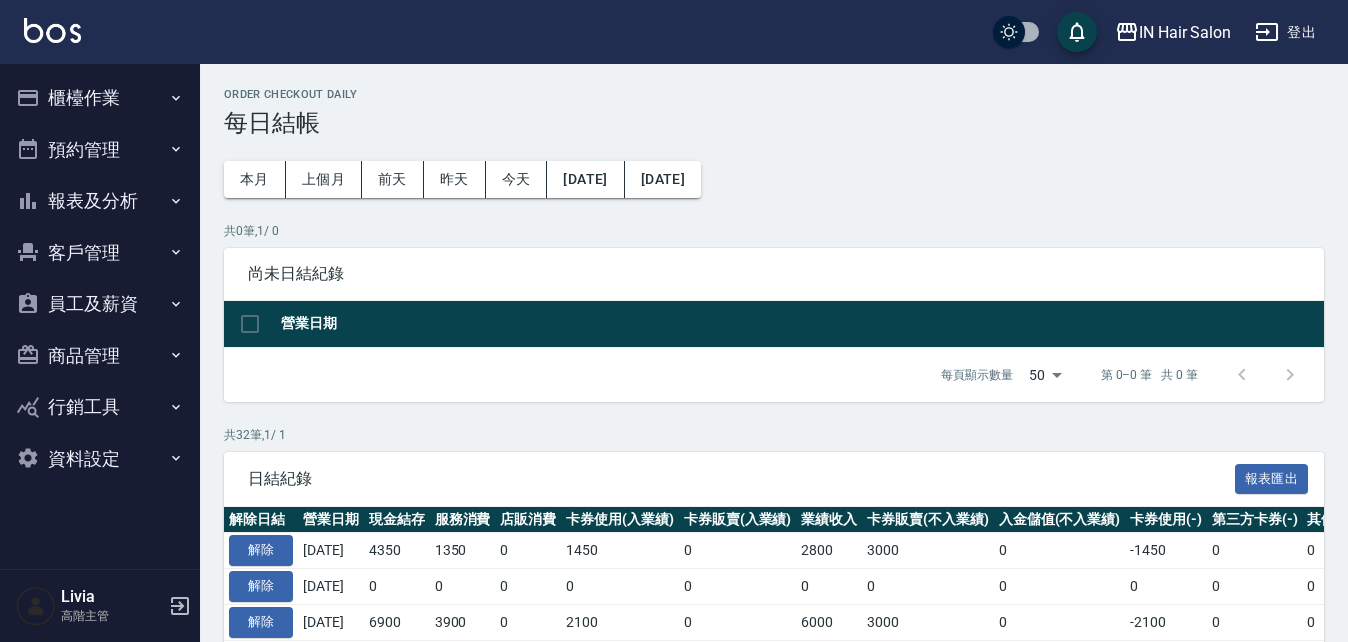 click on "報表及分析" at bounding box center (100, 201) 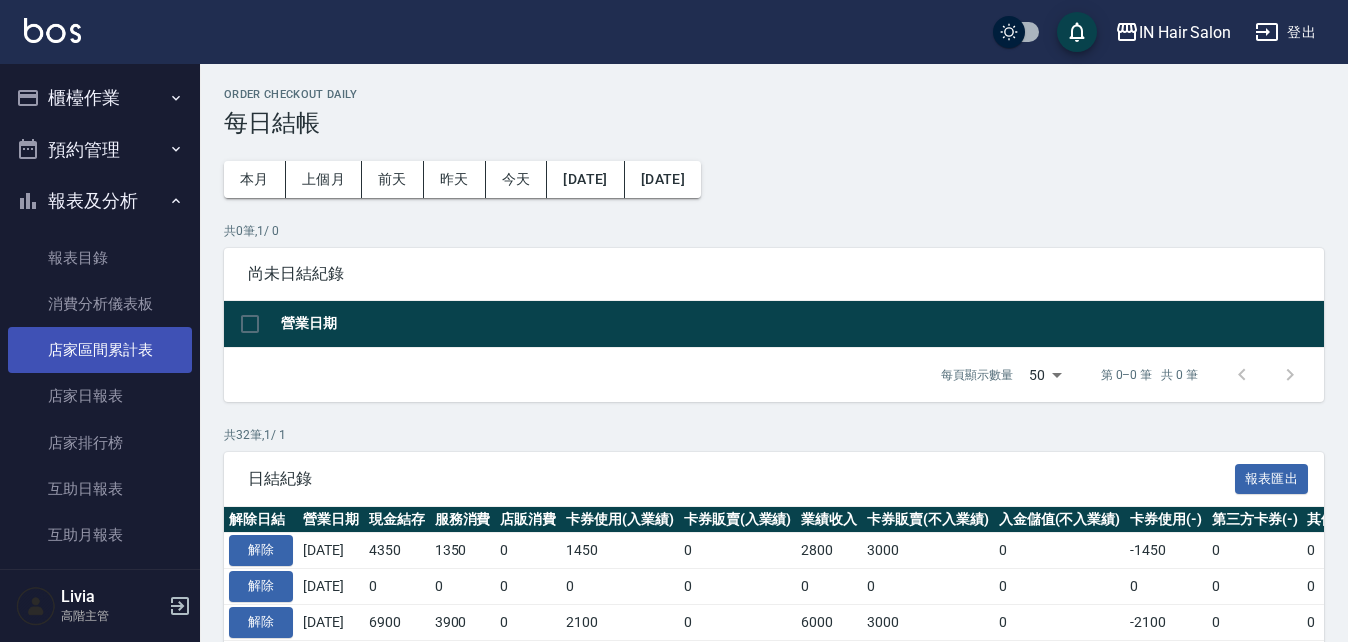 click on "店家區間累計表" at bounding box center [100, 350] 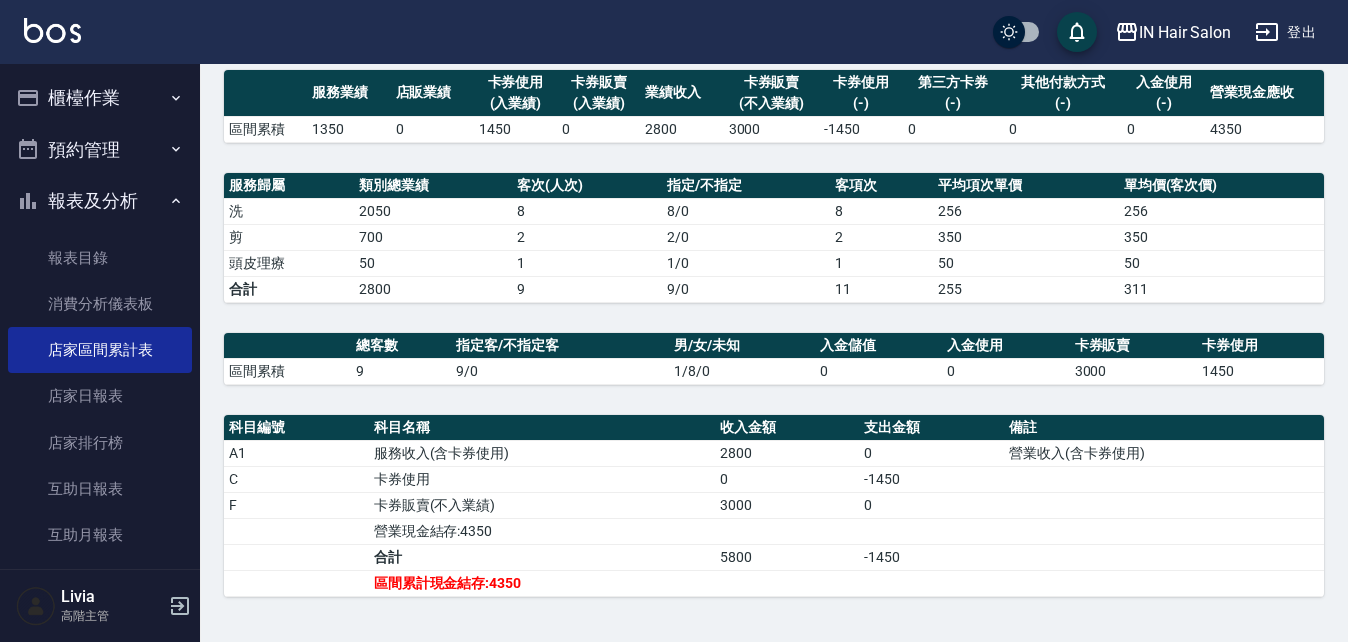 scroll, scrollTop: 161, scrollLeft: 0, axis: vertical 